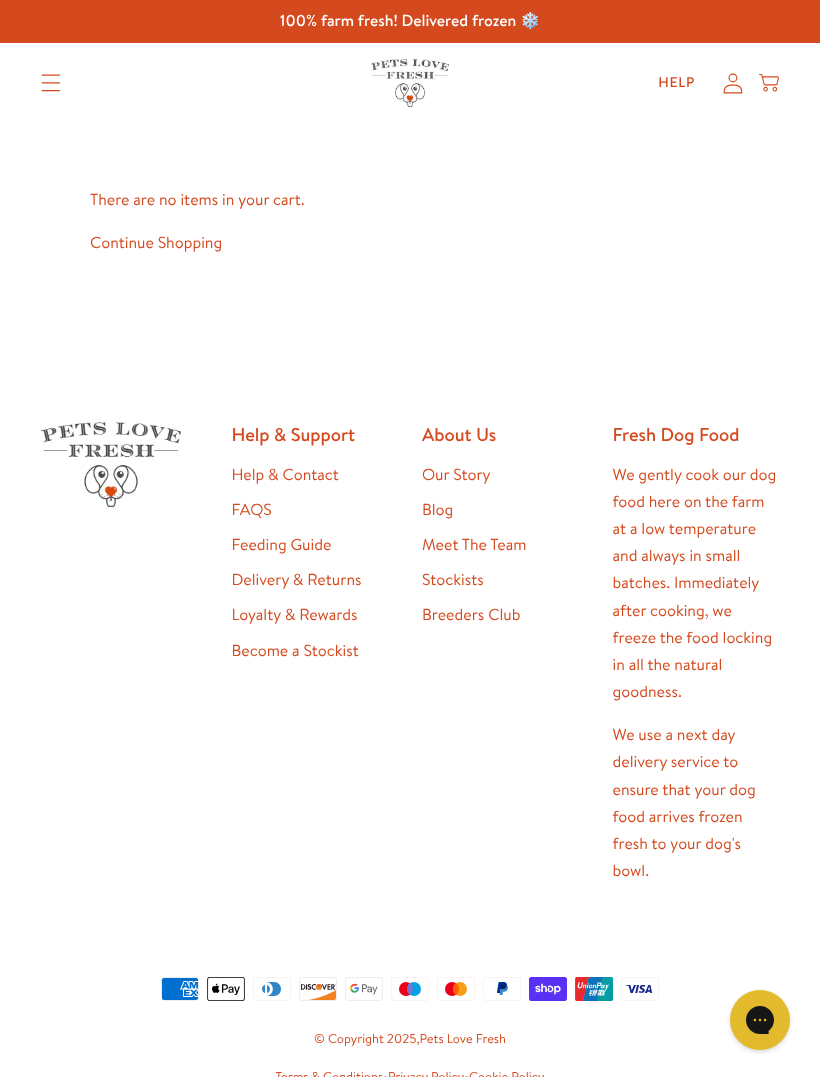 scroll, scrollTop: 0, scrollLeft: 0, axis: both 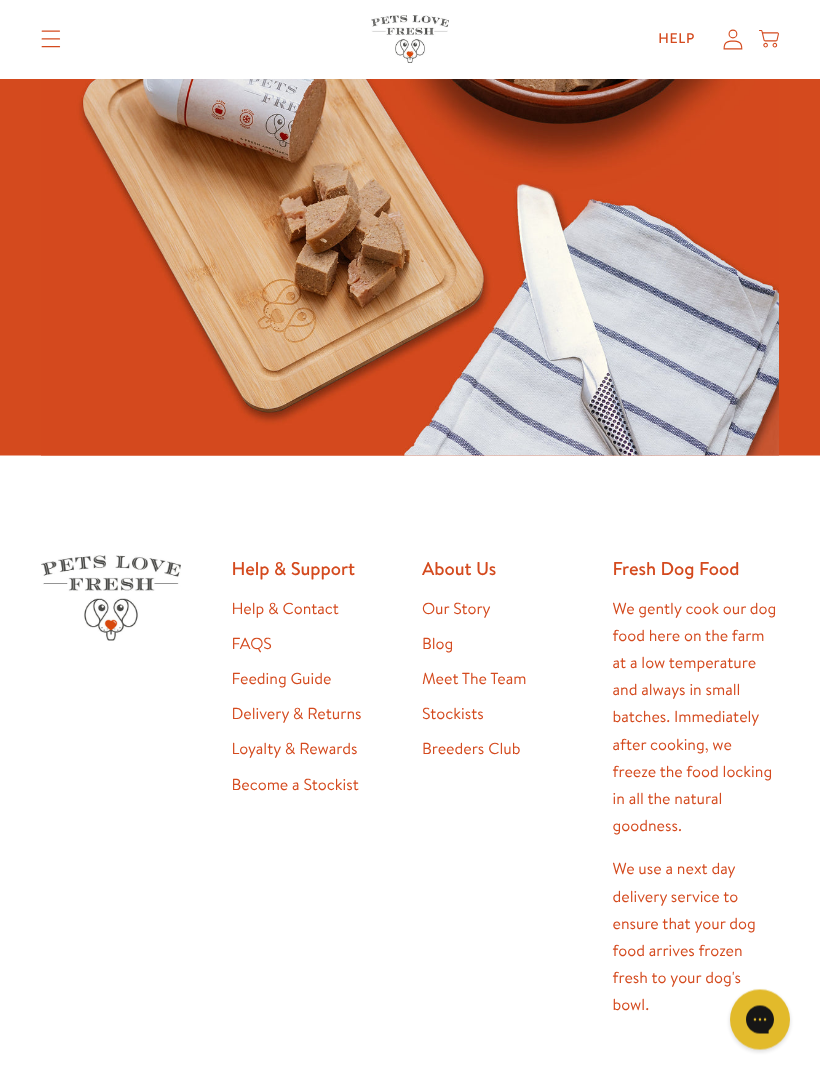 click on "Help & Contact" at bounding box center [285, 609] 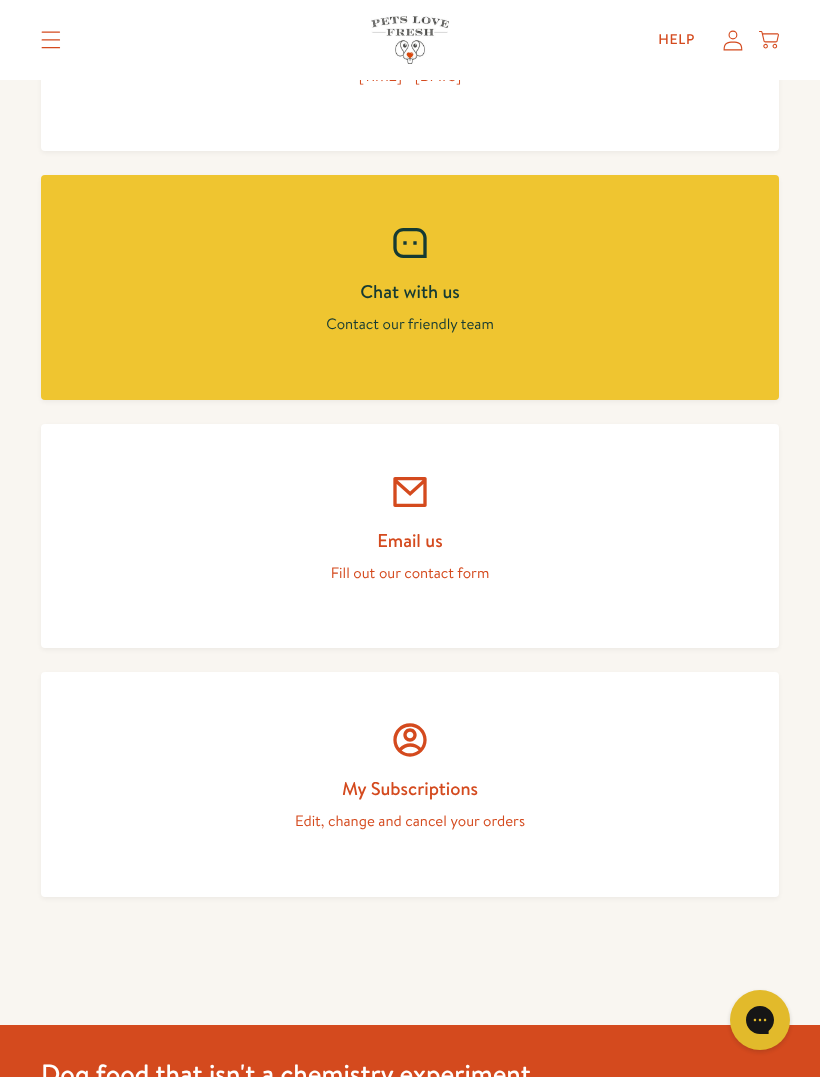 scroll, scrollTop: 1112, scrollLeft: 0, axis: vertical 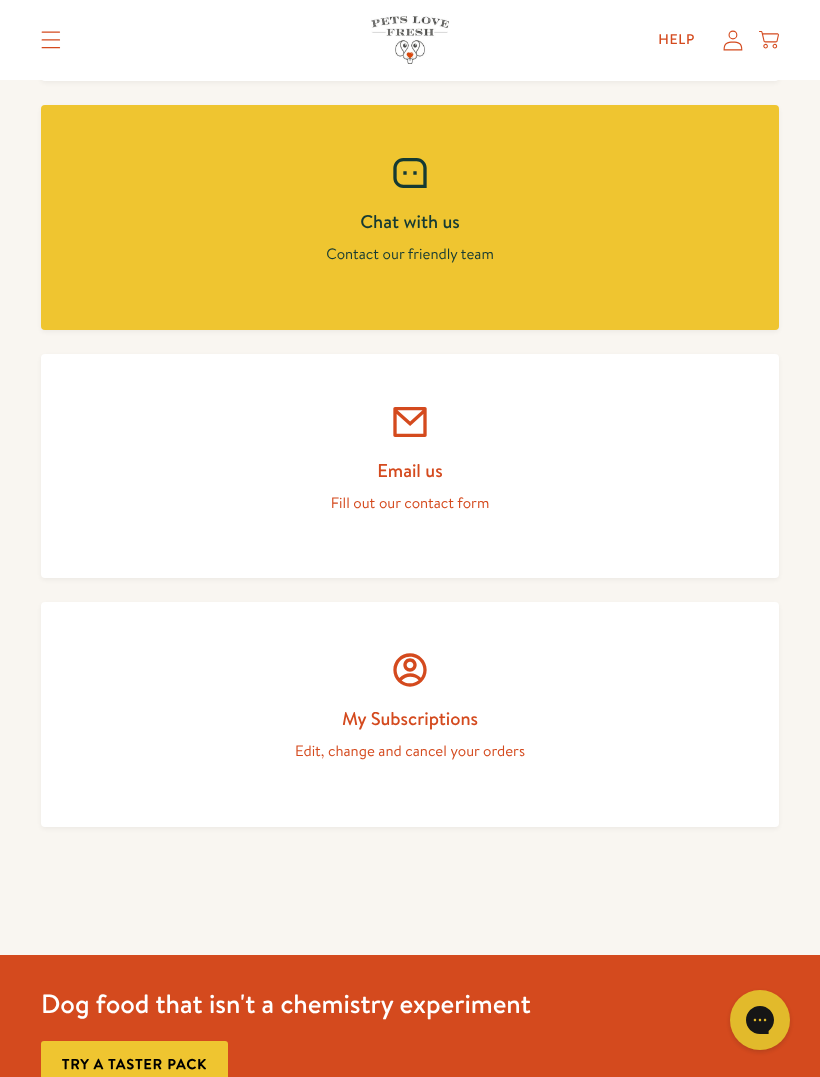 click on "My Subscriptions" at bounding box center [410, 718] 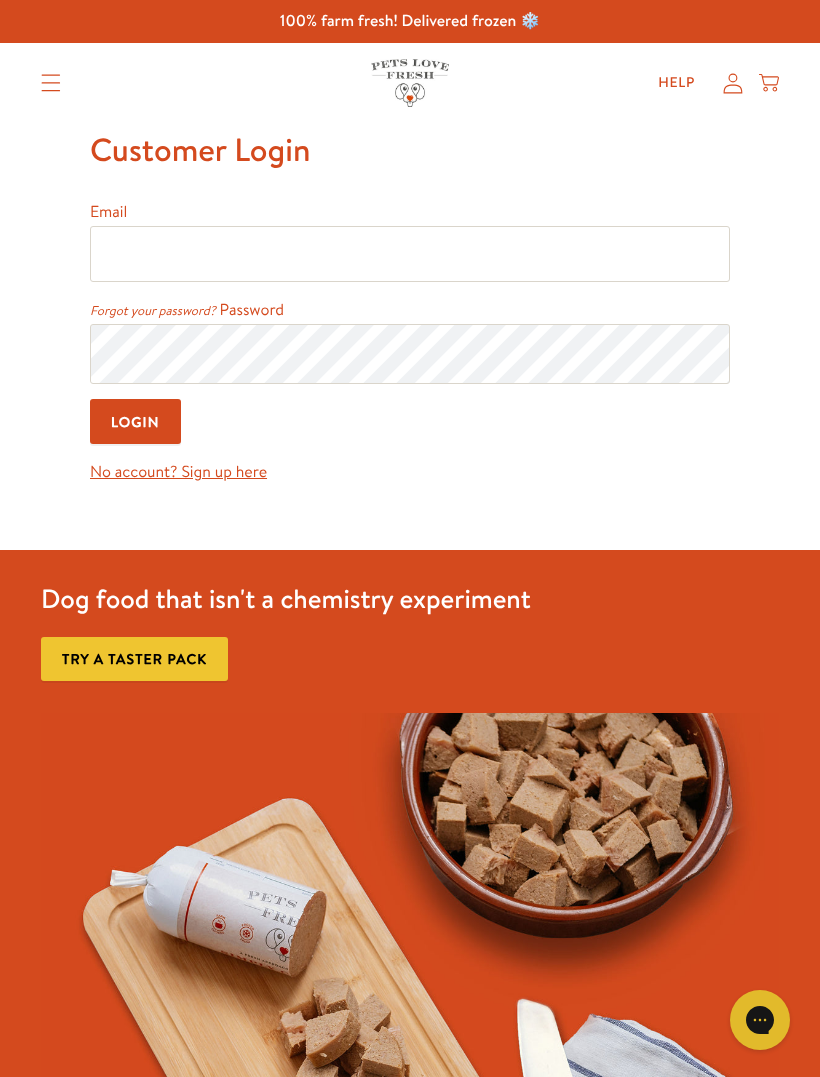 scroll, scrollTop: 0, scrollLeft: 0, axis: both 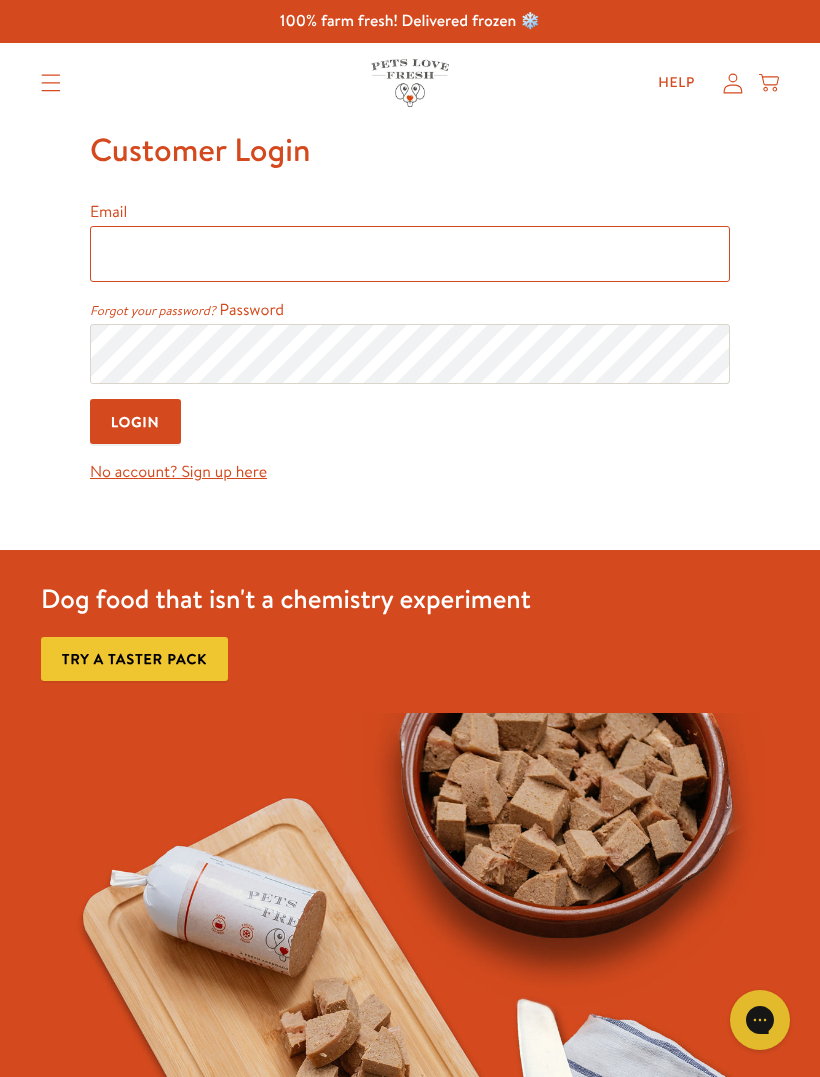 type on "ann.baillon@gmail.com" 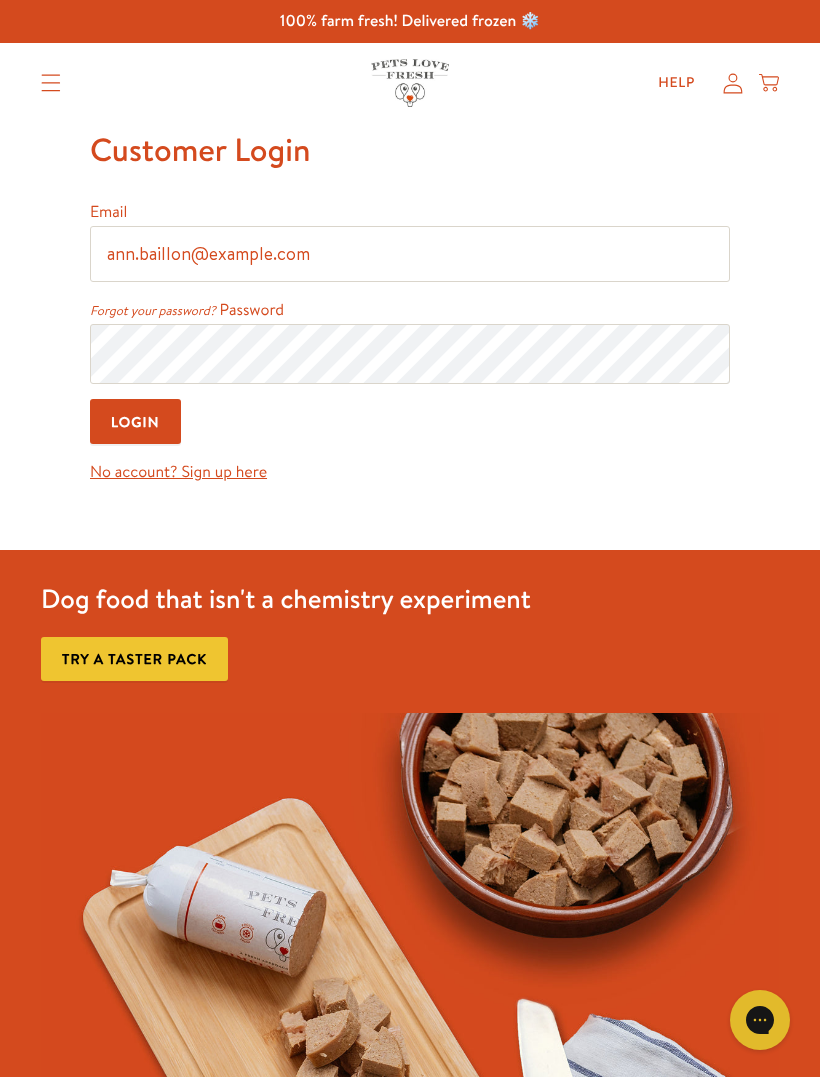 click on "Login" at bounding box center [135, 421] 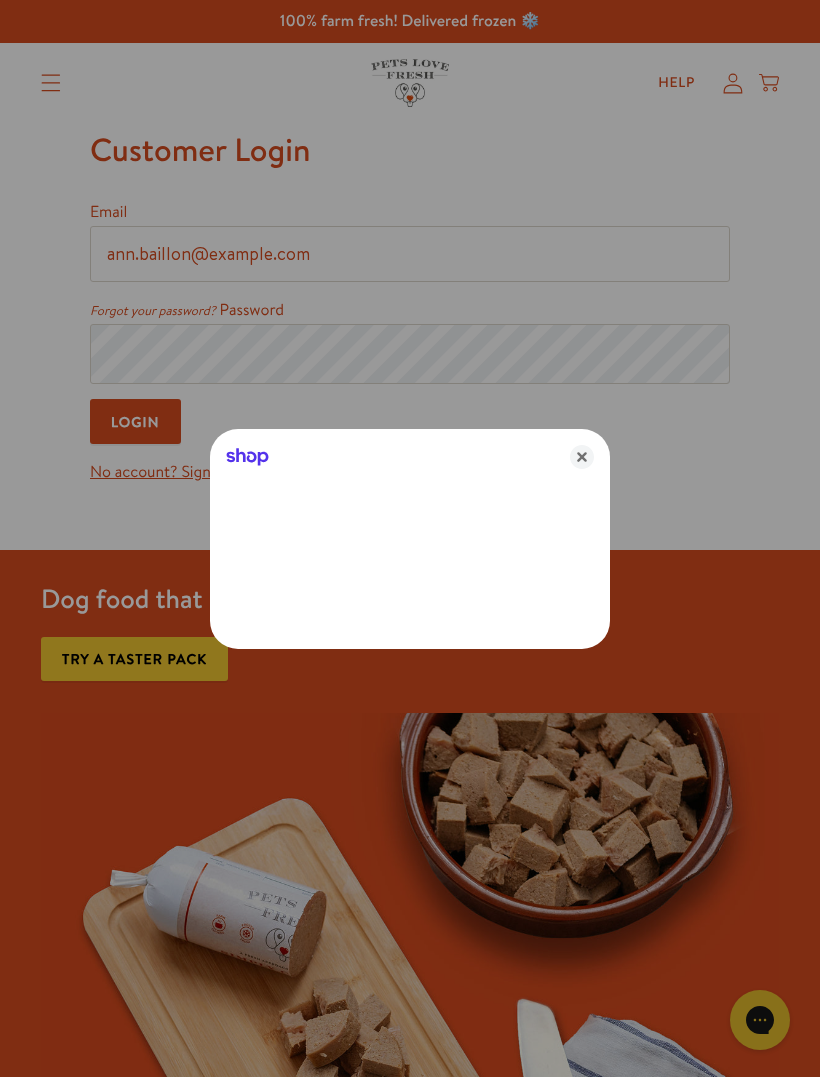 click at bounding box center (410, 538) 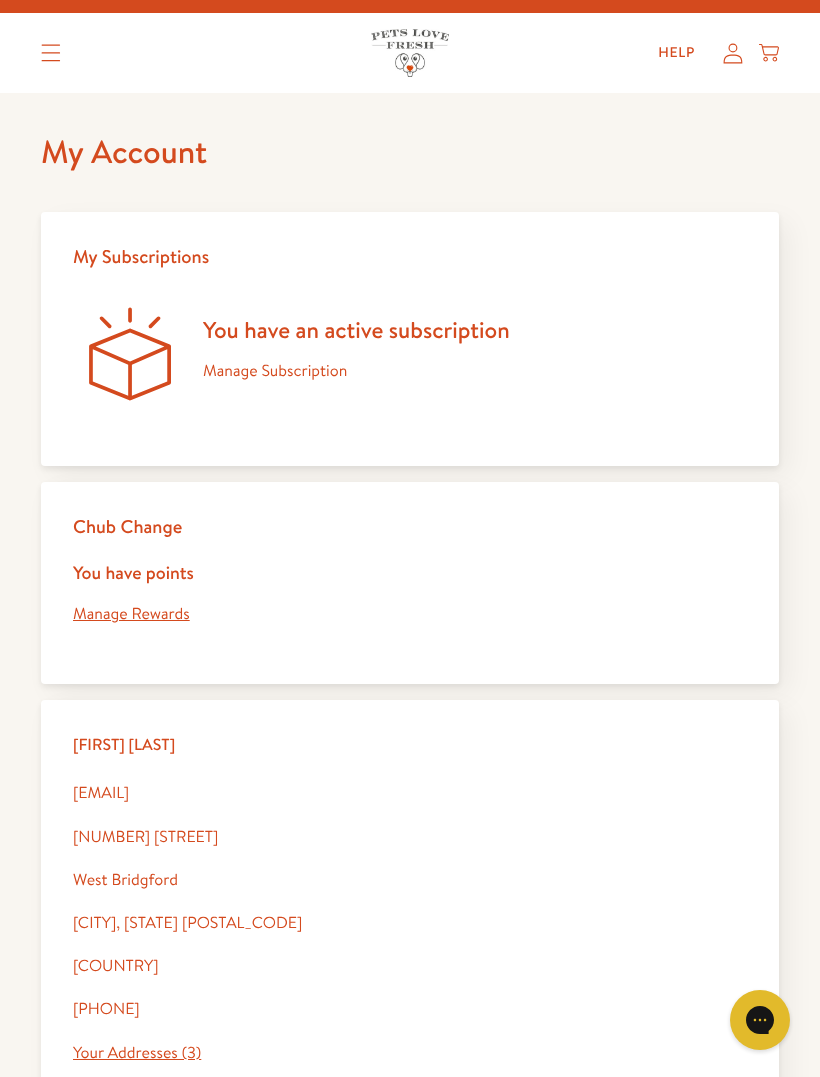scroll, scrollTop: 0, scrollLeft: 0, axis: both 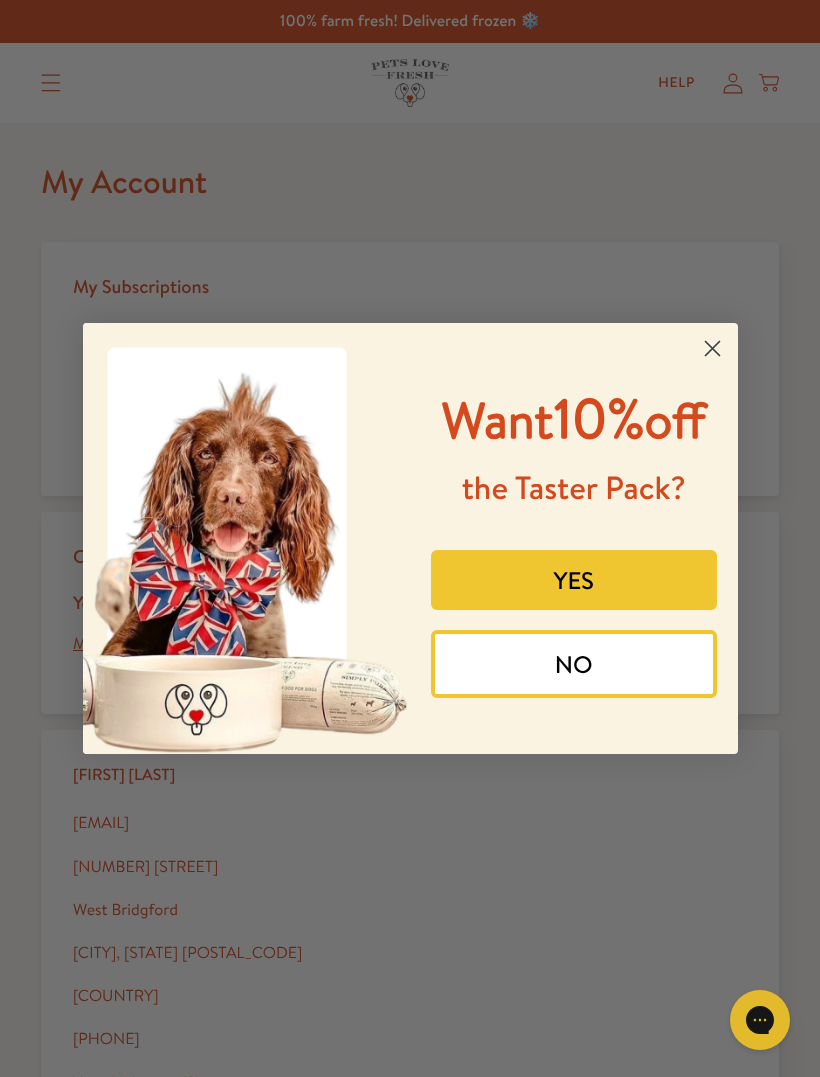 click 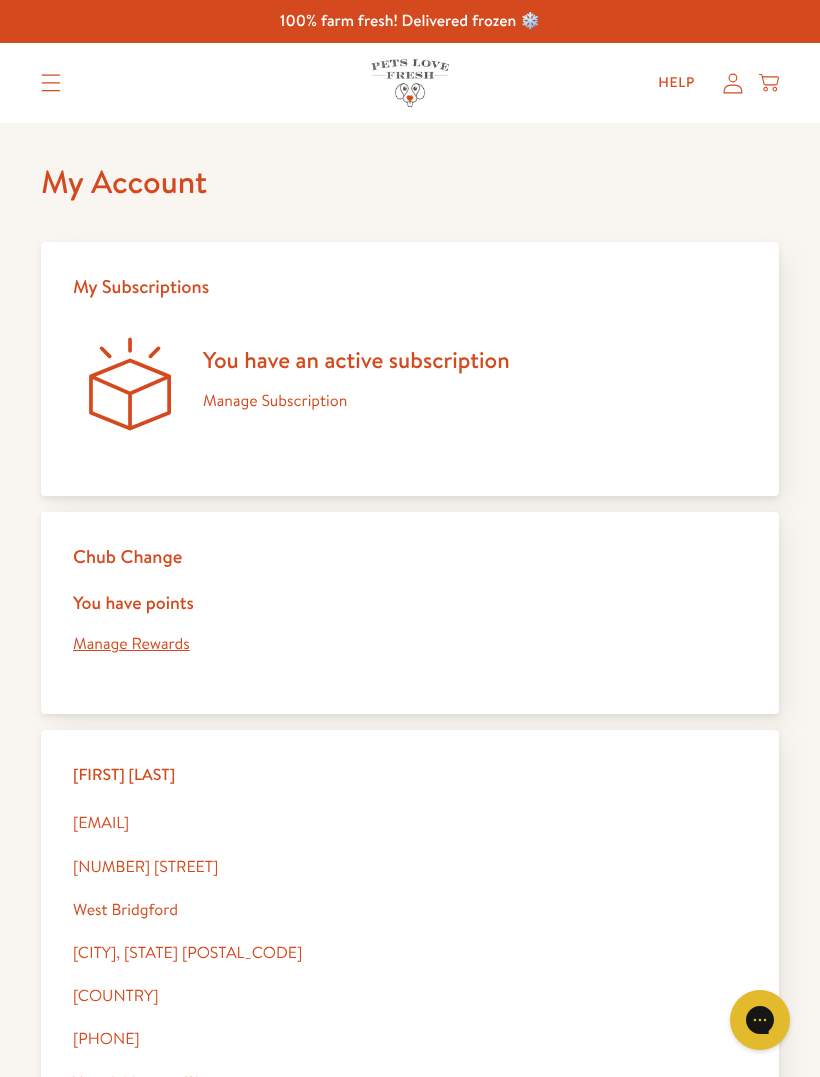click on "Manage Subscription" at bounding box center [275, 401] 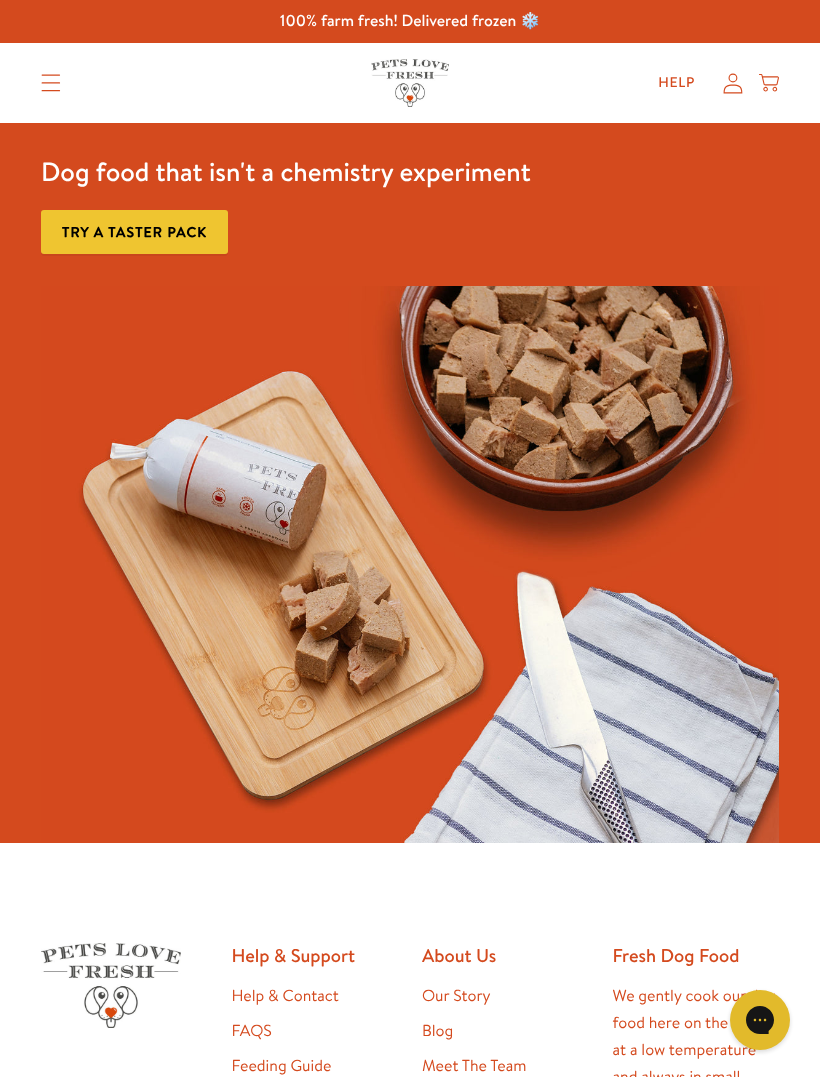 scroll, scrollTop: 0, scrollLeft: 0, axis: both 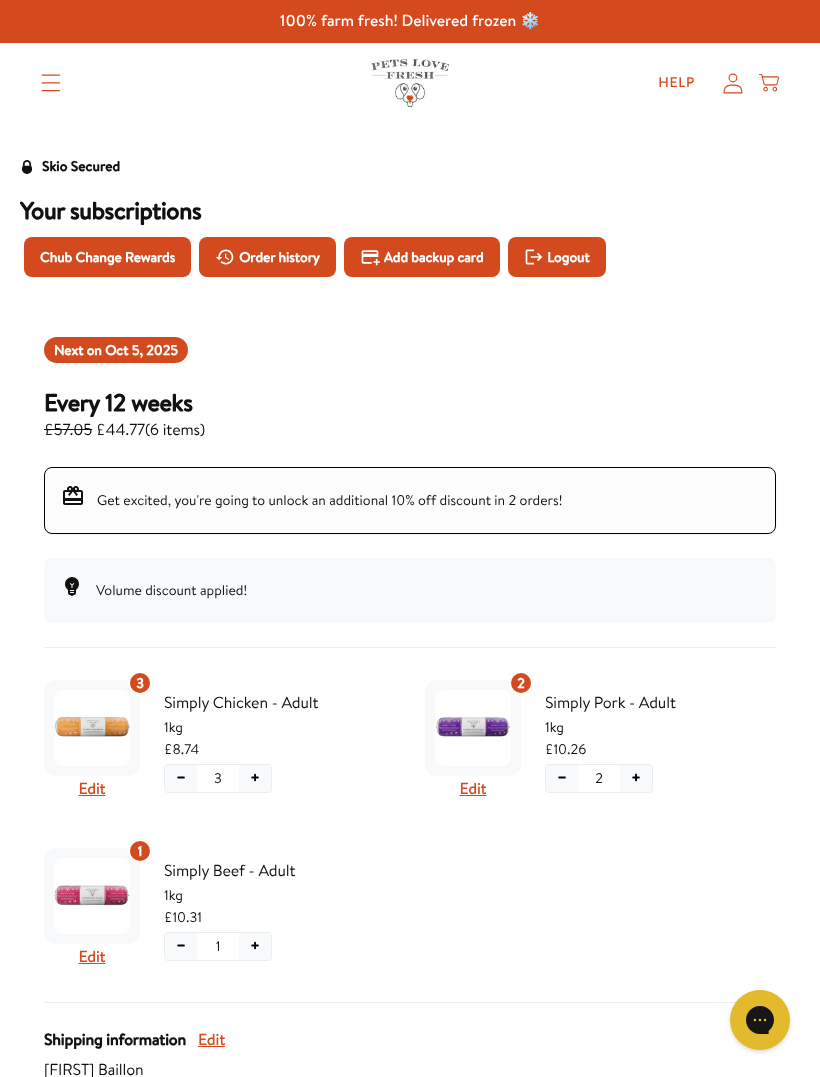 click on "Oct 5, 2025" at bounding box center [141, 350] 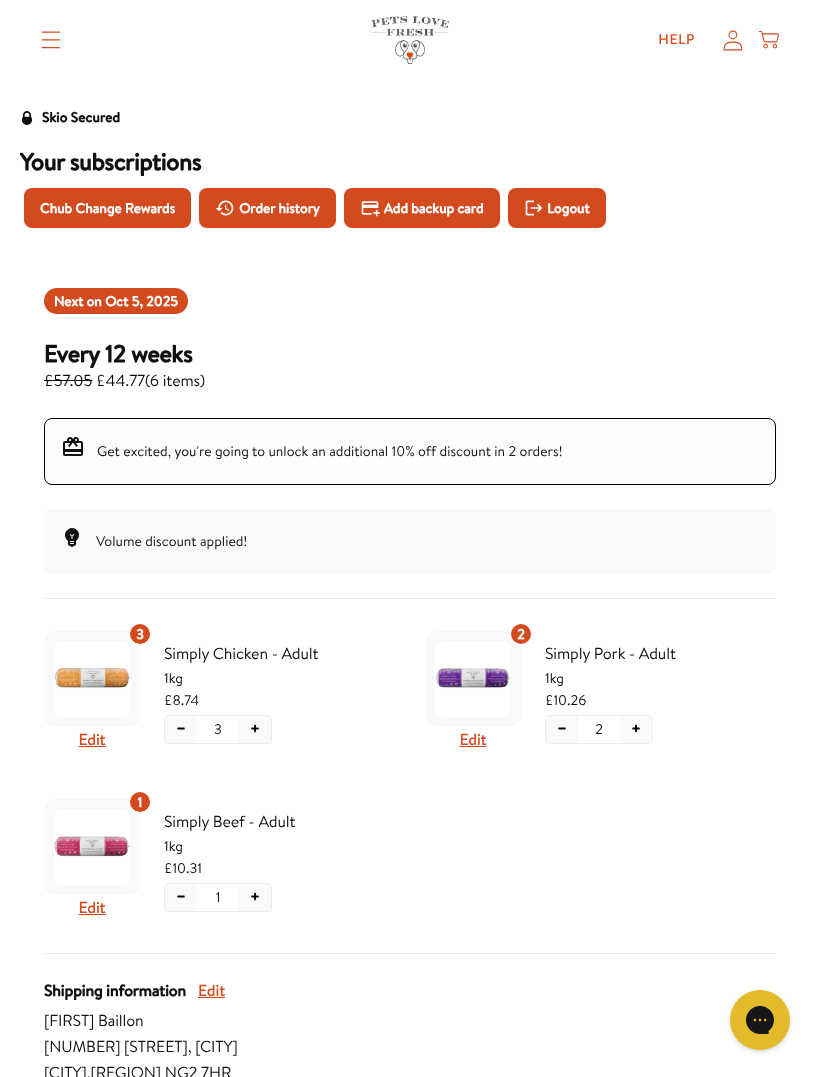 scroll, scrollTop: 52, scrollLeft: 0, axis: vertical 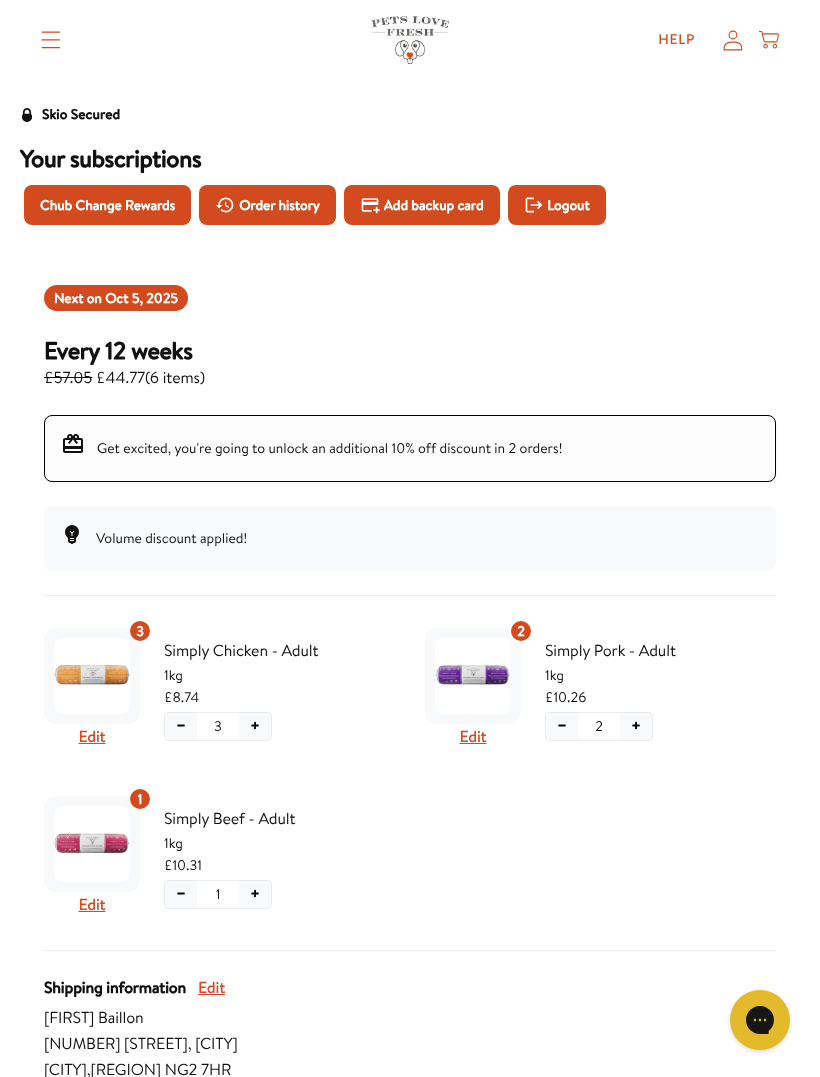 click on "Get excited, you're going to unlock an additional 10% off discount in 2 orders!" at bounding box center [410, 448] 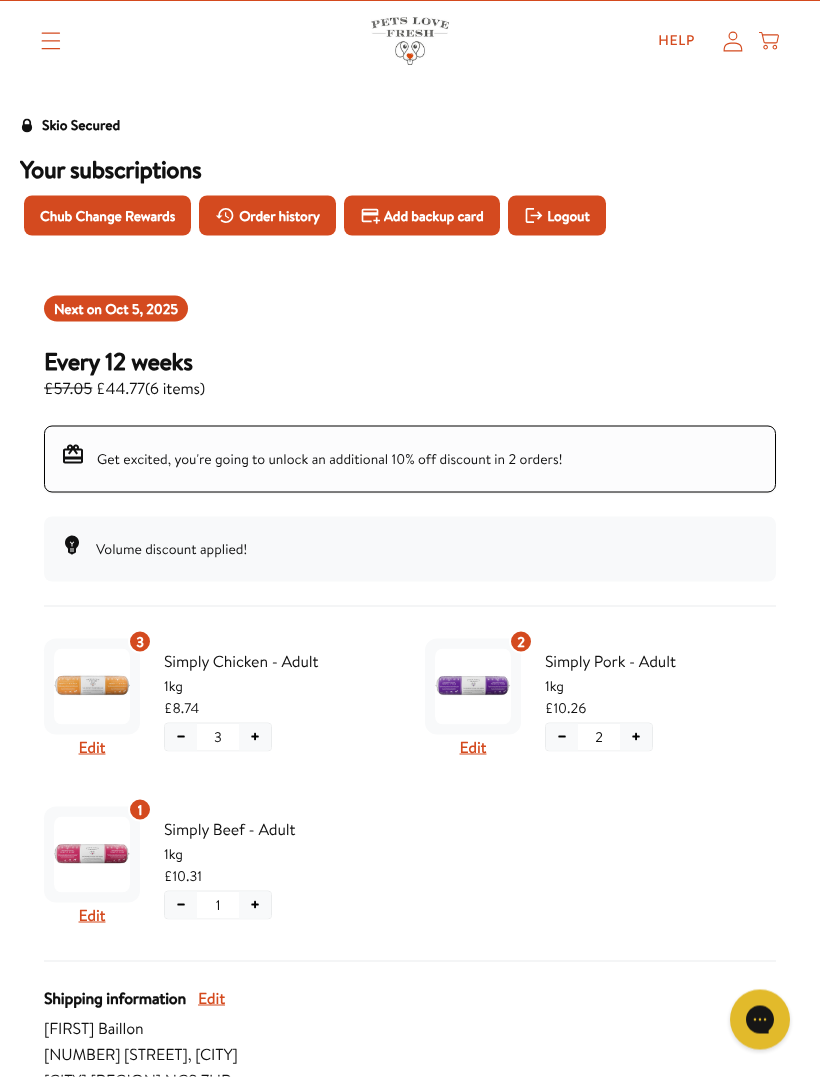 scroll, scrollTop: 0, scrollLeft: 0, axis: both 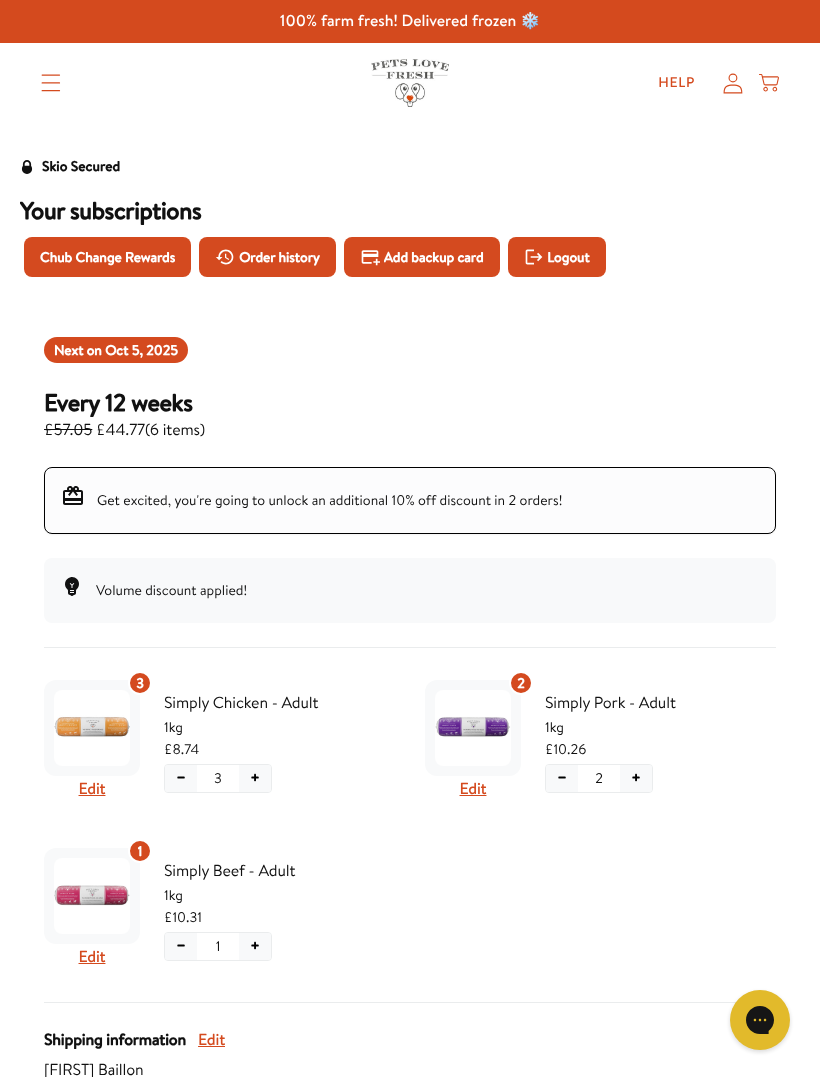 click on "Get excited, you're going to unlock an additional 10% off discount in 2 orders!" at bounding box center (410, 500) 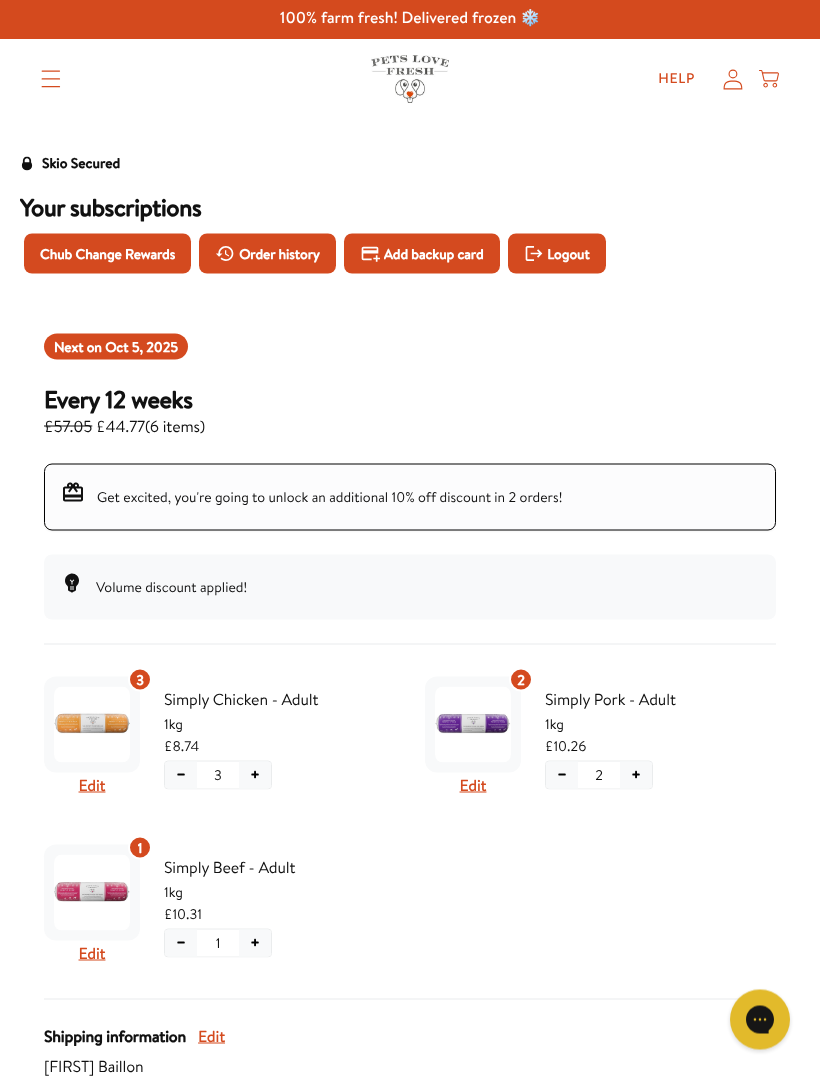 scroll, scrollTop: 0, scrollLeft: 0, axis: both 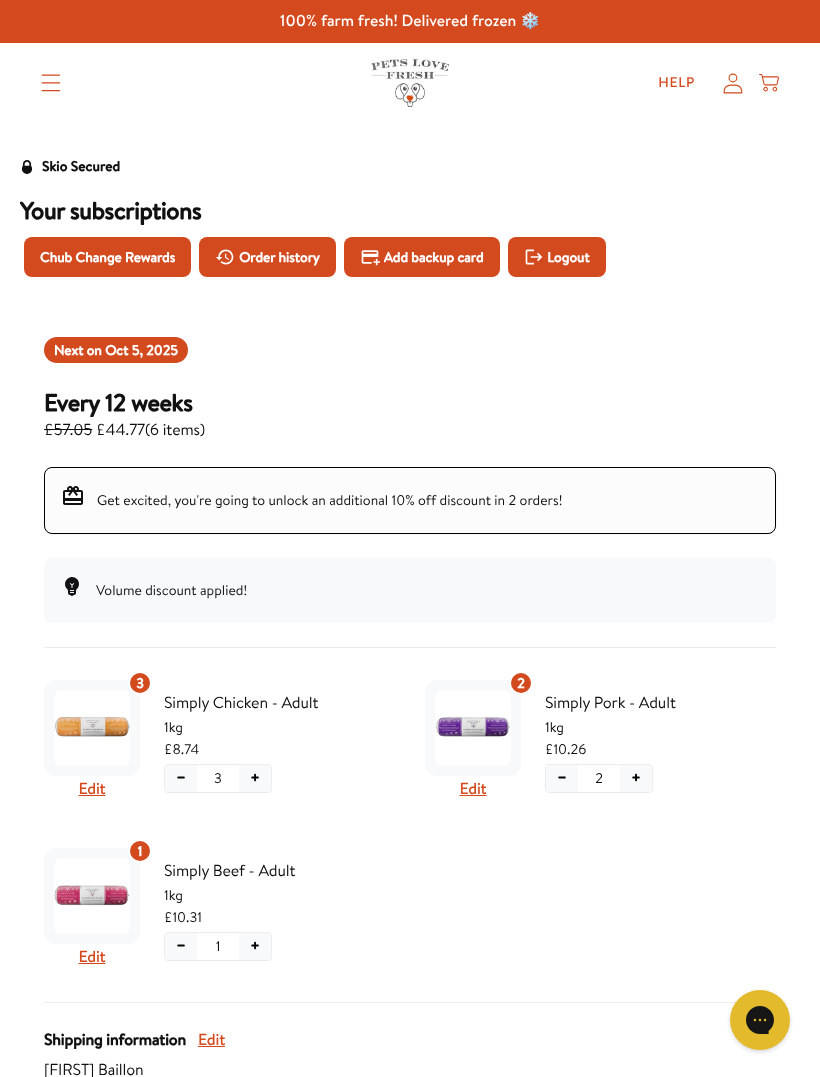 click on "Chub Change Rewards" at bounding box center (107, 257) 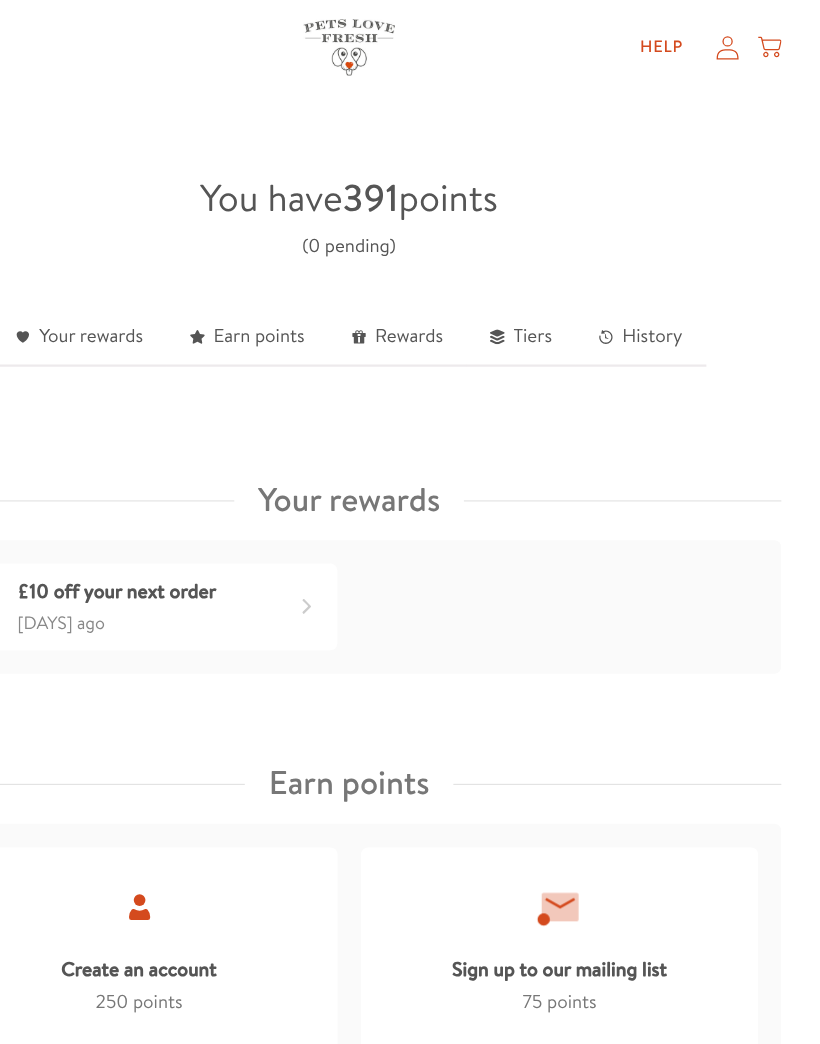 scroll, scrollTop: 480, scrollLeft: 0, axis: vertical 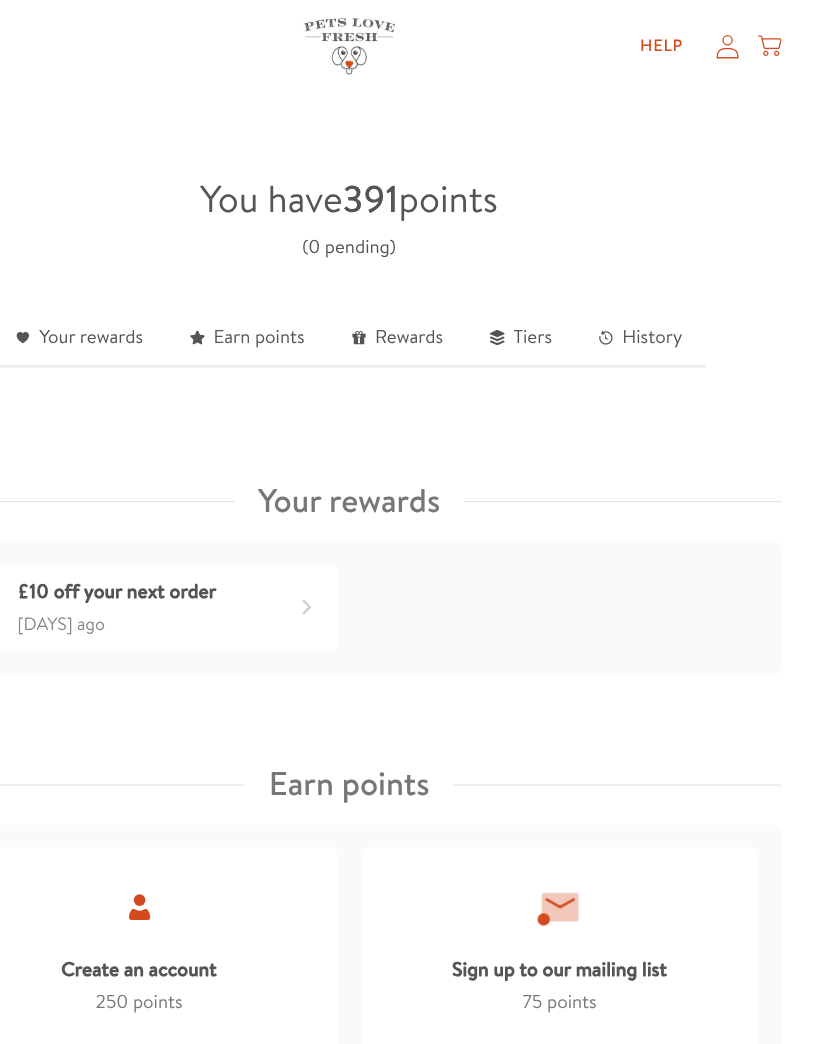click on "Help" at bounding box center [676, 40] 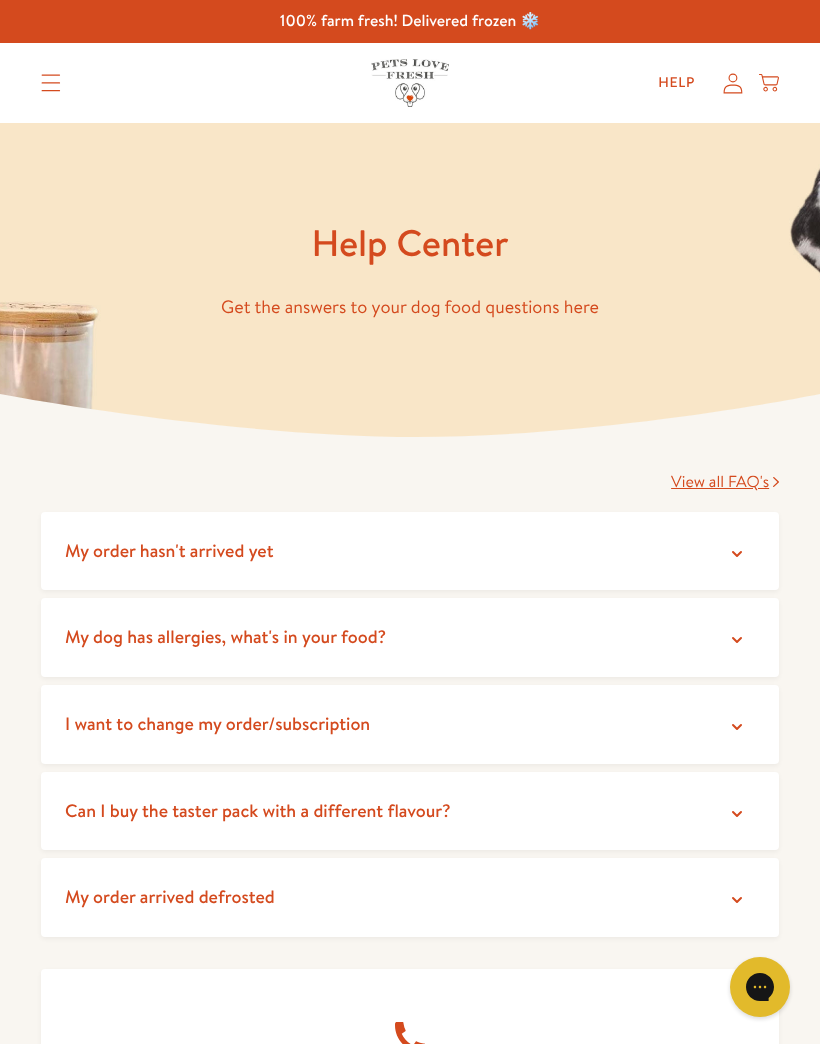scroll, scrollTop: 0, scrollLeft: 0, axis: both 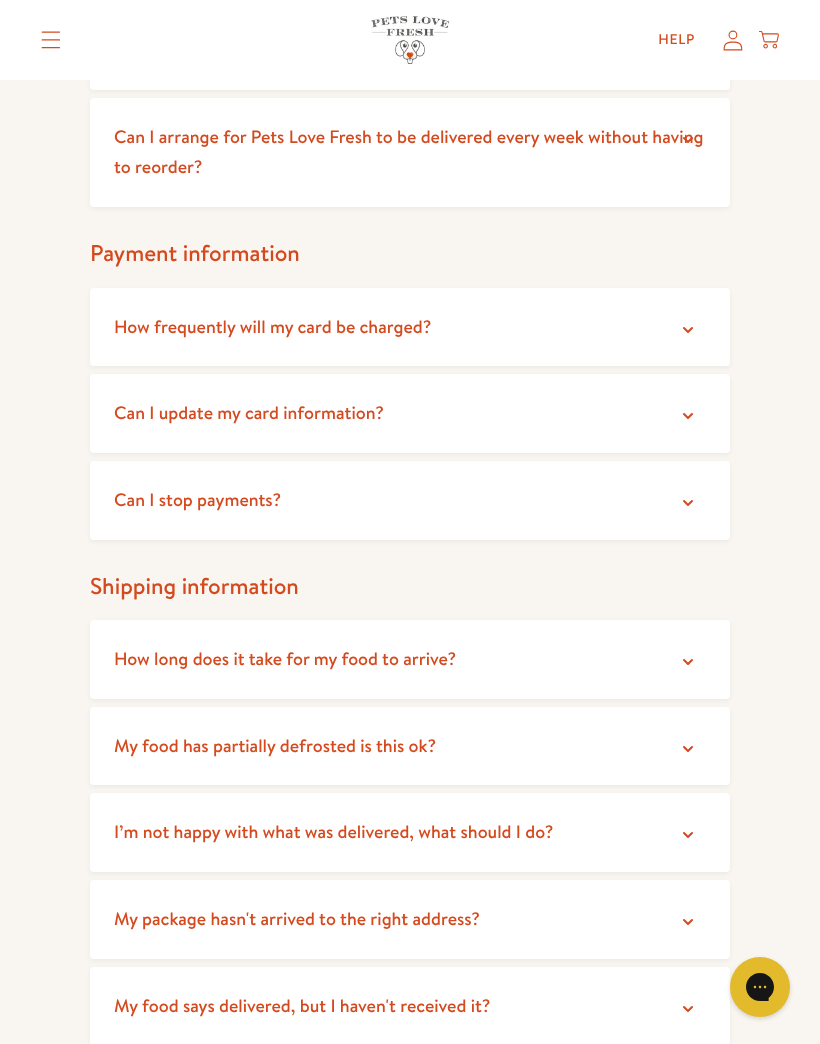 click on "Can I stop payments?" at bounding box center [410, 500] 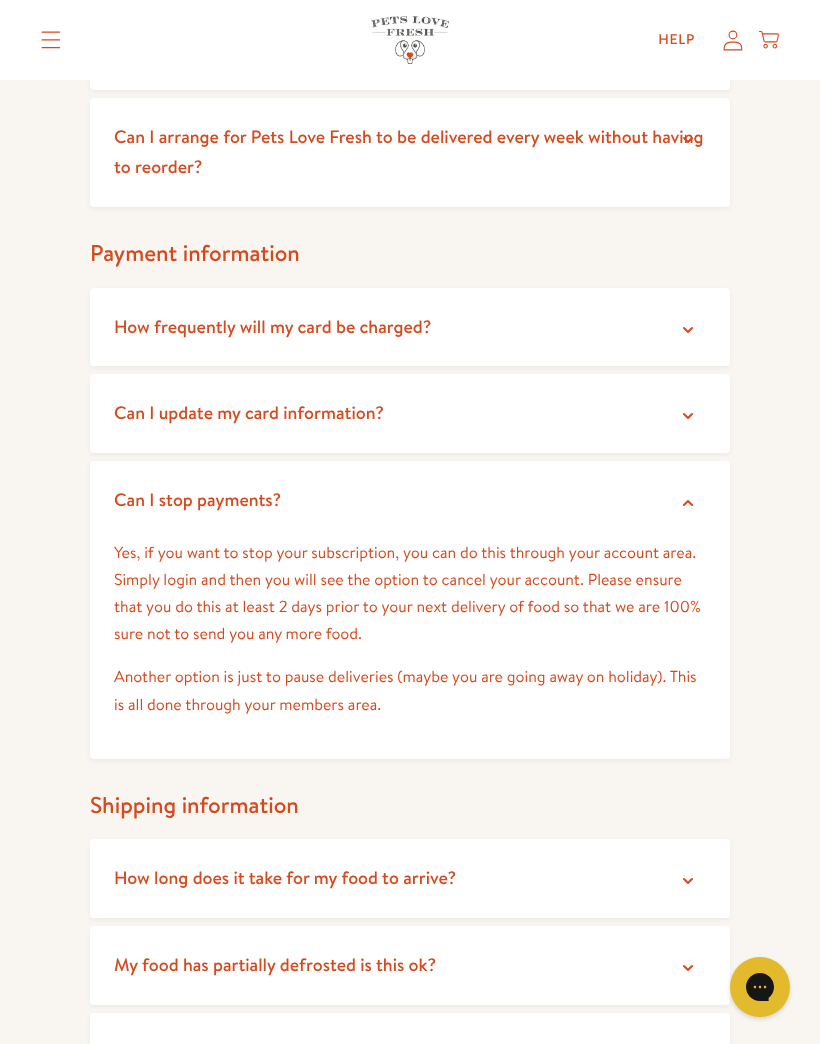 click 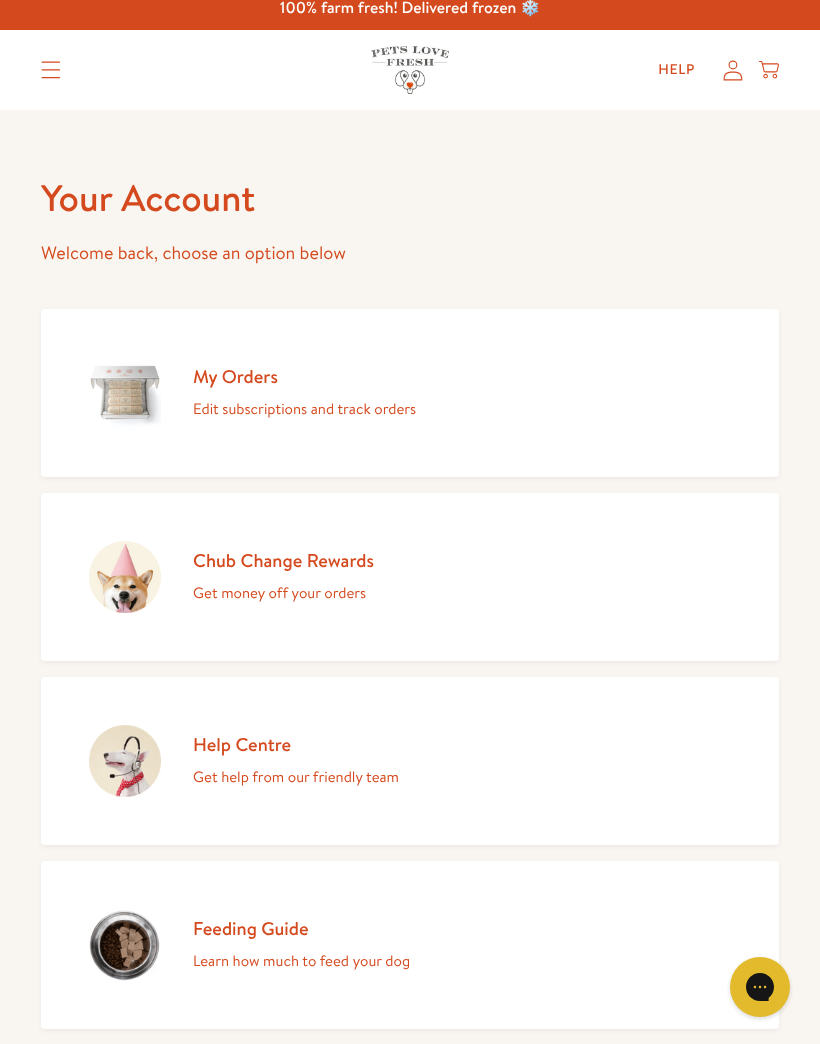 scroll, scrollTop: 0, scrollLeft: 0, axis: both 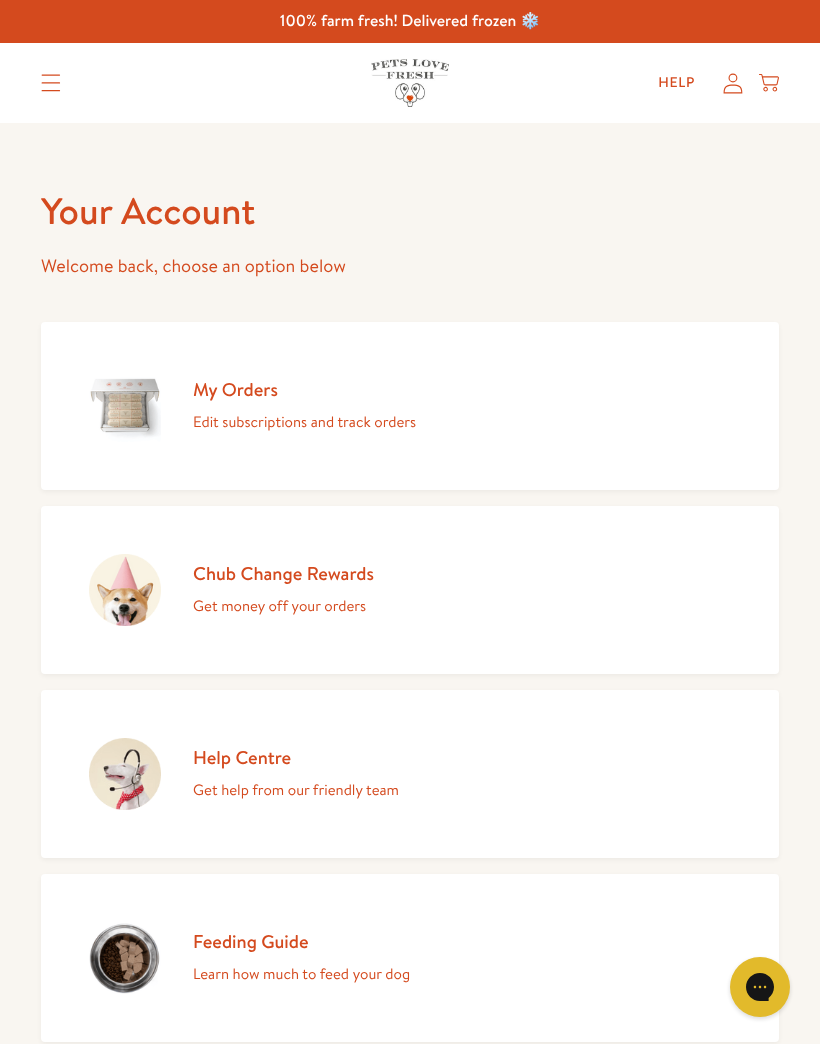 click on "Edit subscriptions and track orders" at bounding box center [304, 422] 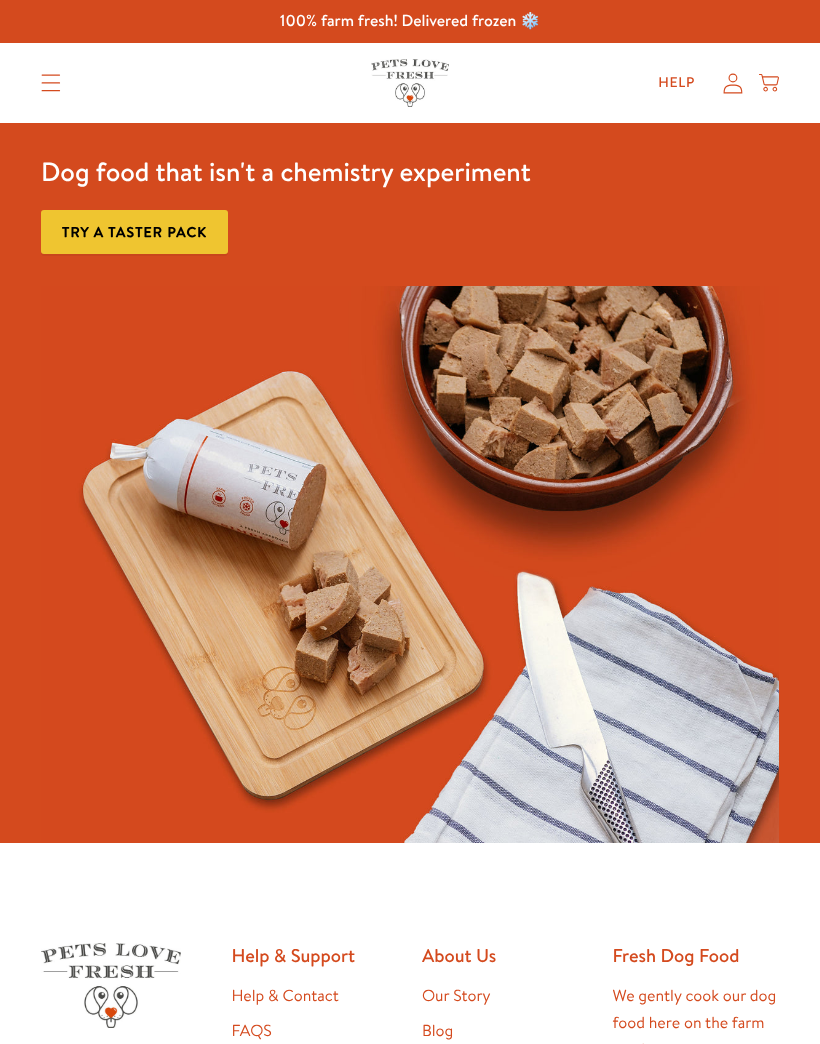 scroll, scrollTop: 0, scrollLeft: 0, axis: both 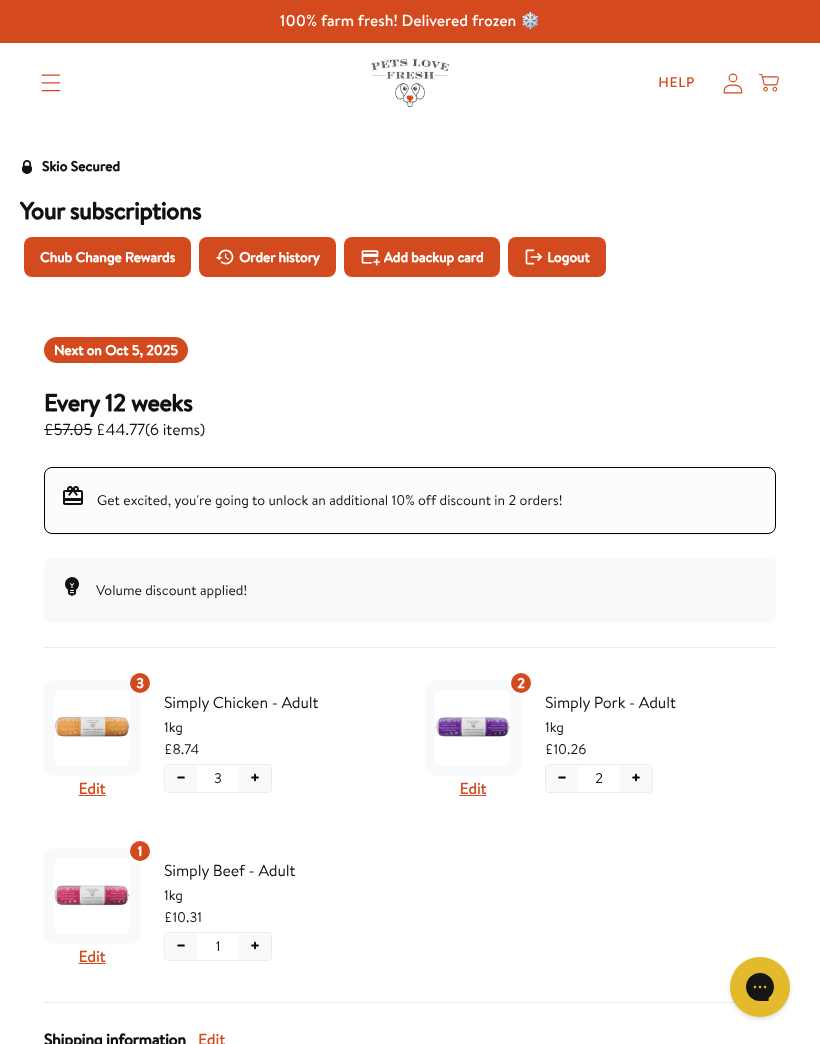 click at bounding box center (51, 83) 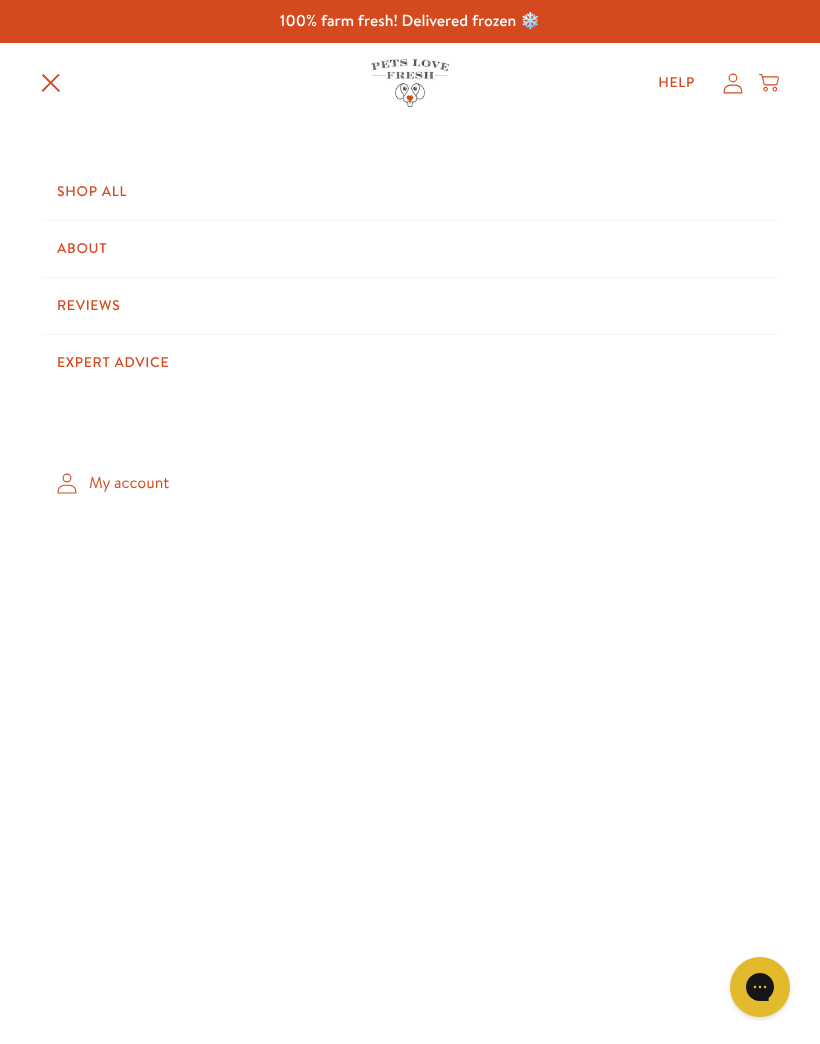 click on "My account" at bounding box center [410, 483] 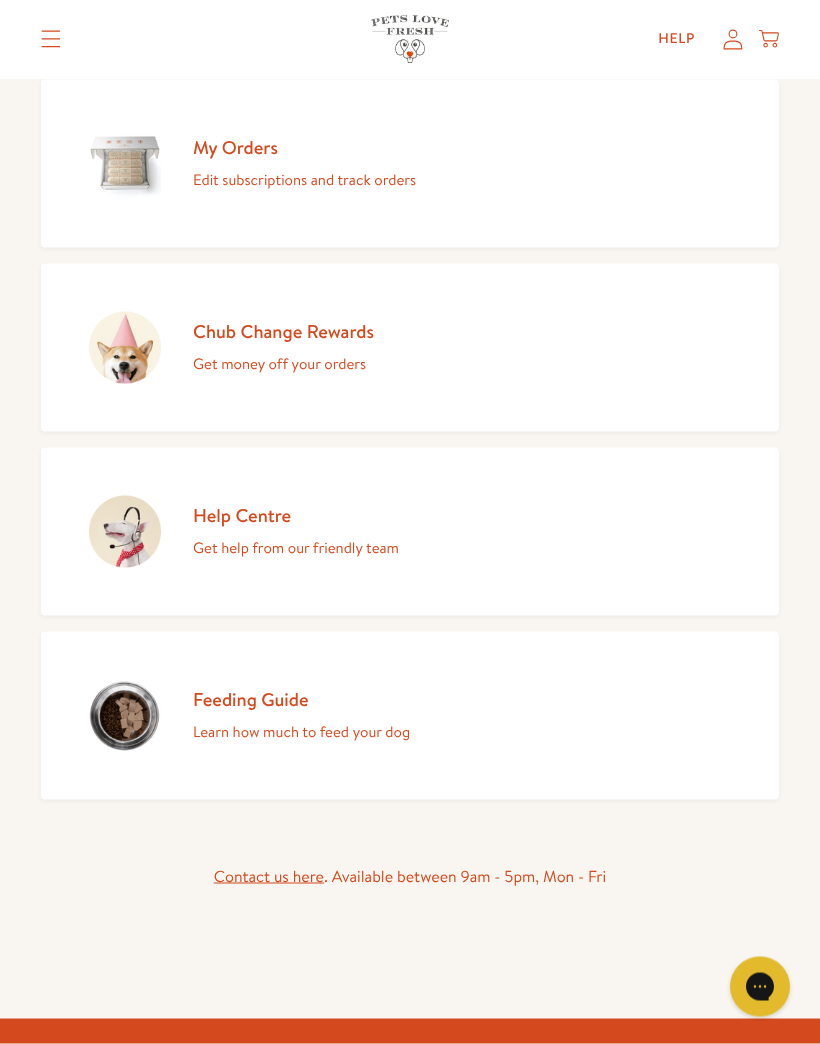 scroll, scrollTop: 326, scrollLeft: 0, axis: vertical 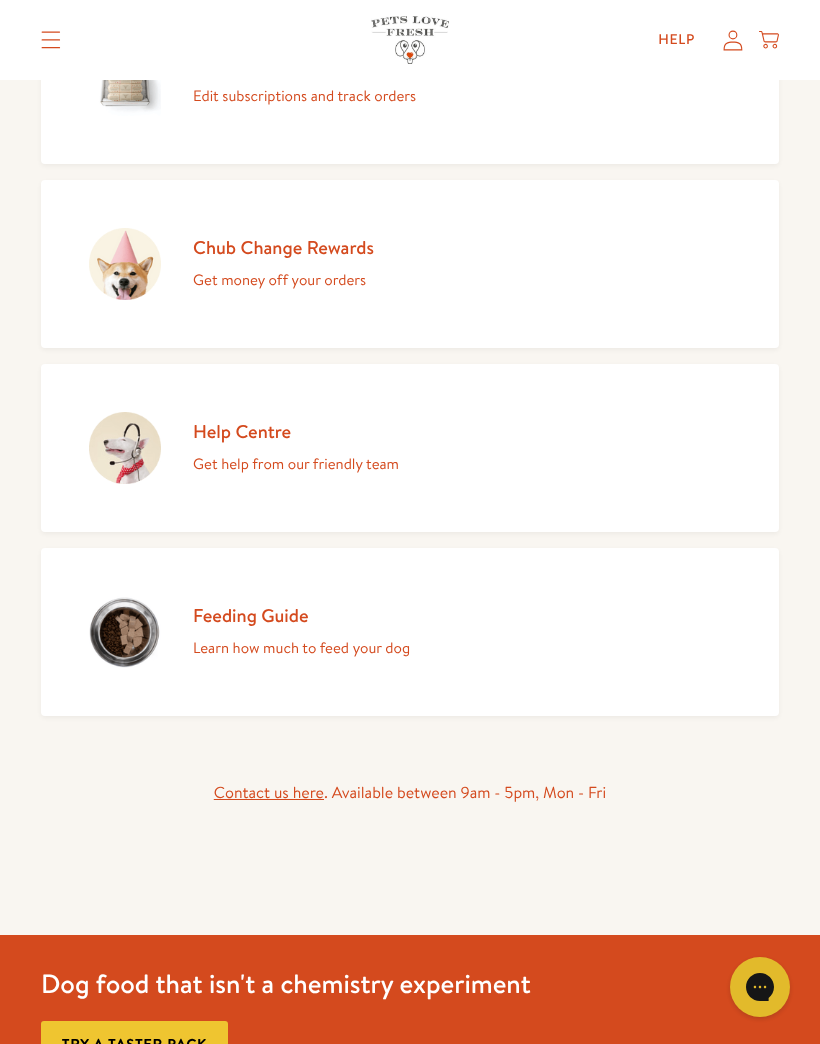 click on "Help Centre
Get help from our friendly team" at bounding box center (410, 448) 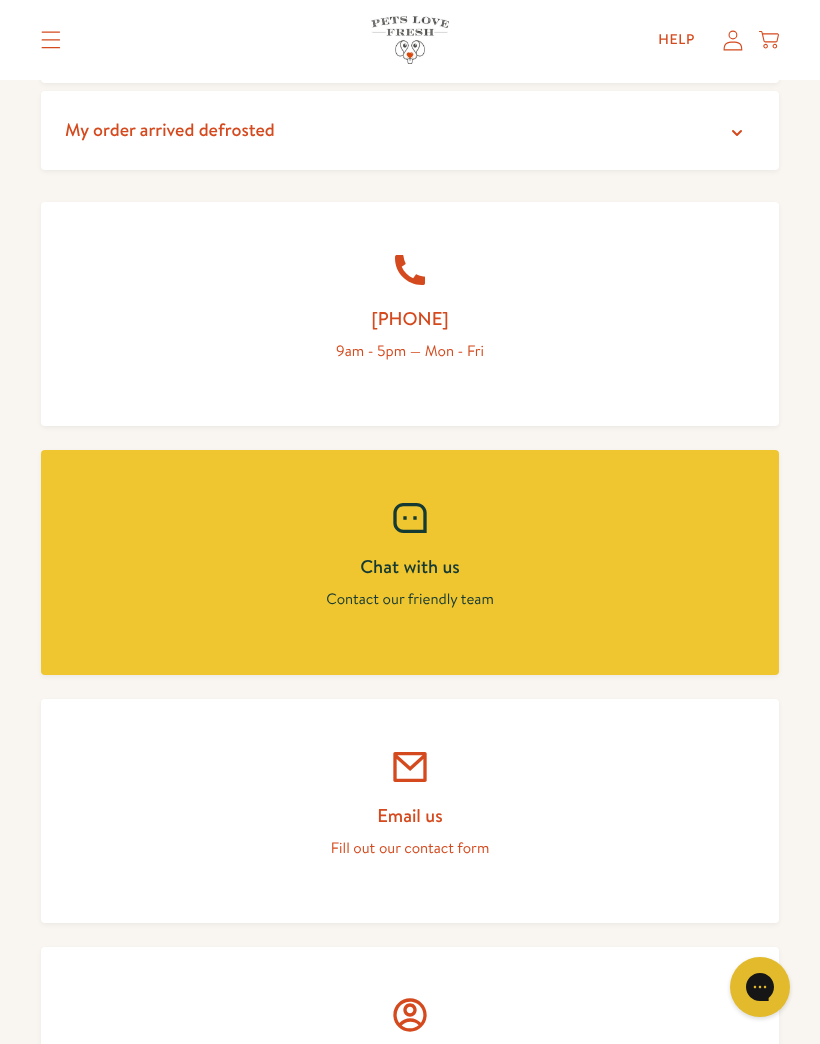 scroll, scrollTop: 766, scrollLeft: 0, axis: vertical 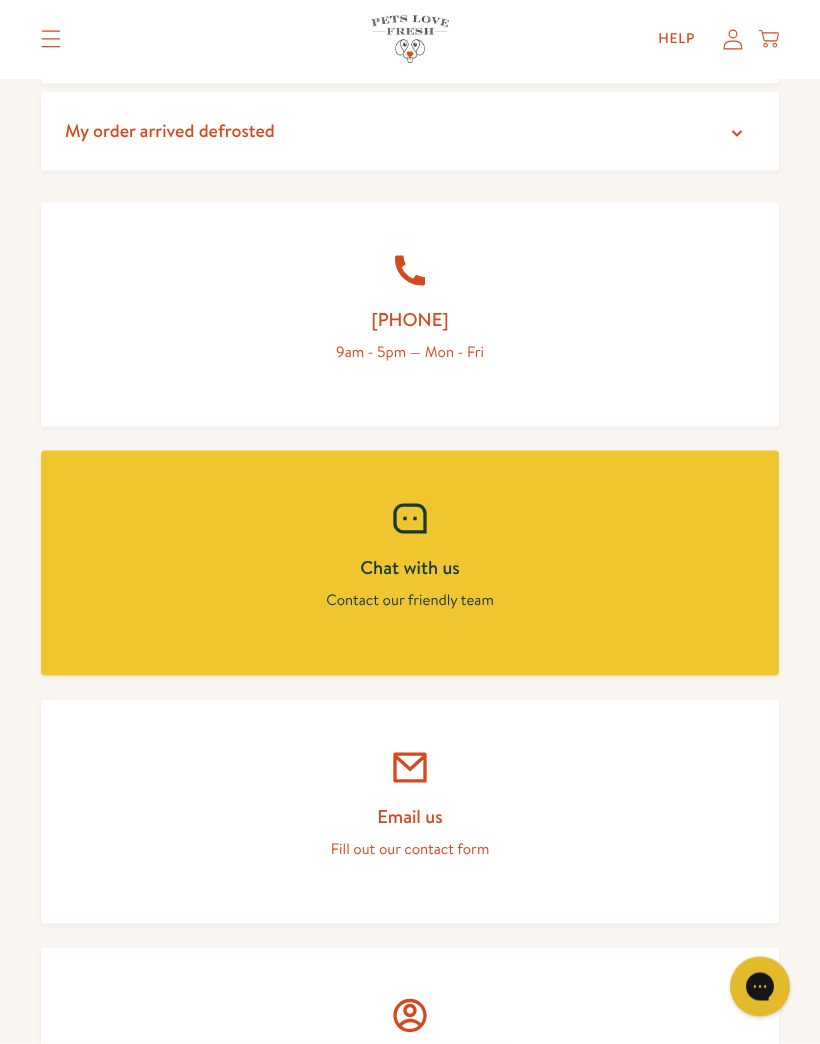 click on "Email us" at bounding box center [410, 816] 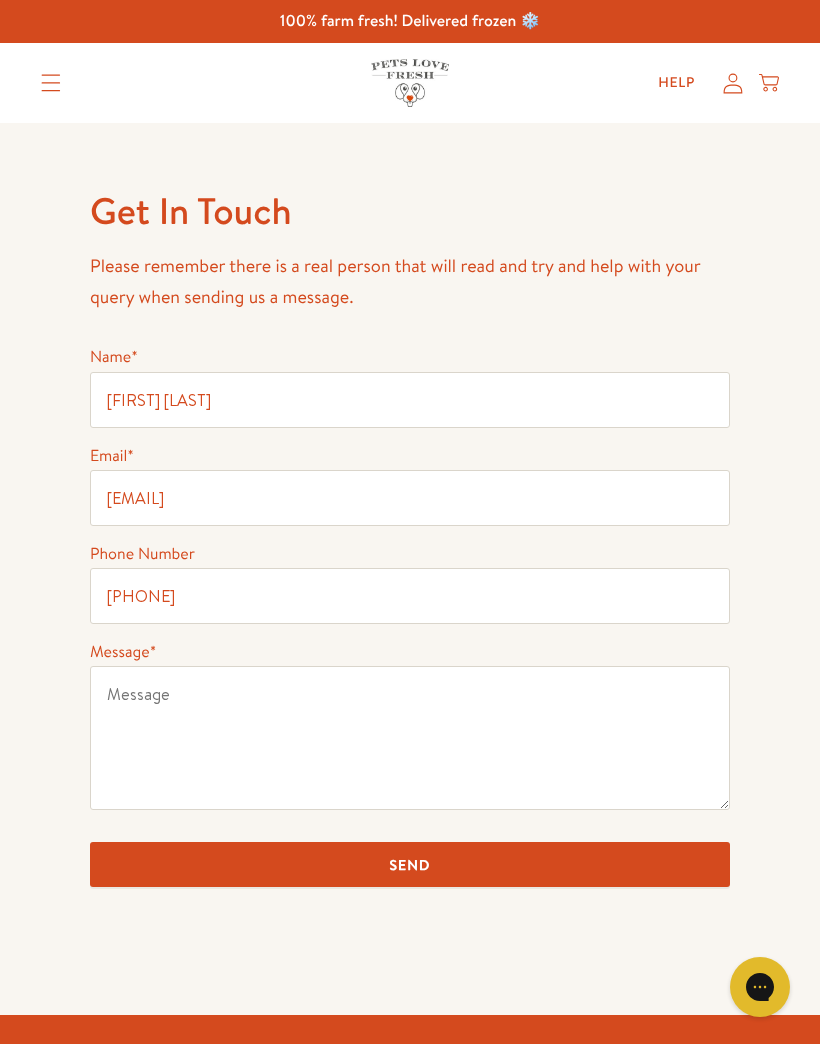scroll, scrollTop: 0, scrollLeft: 0, axis: both 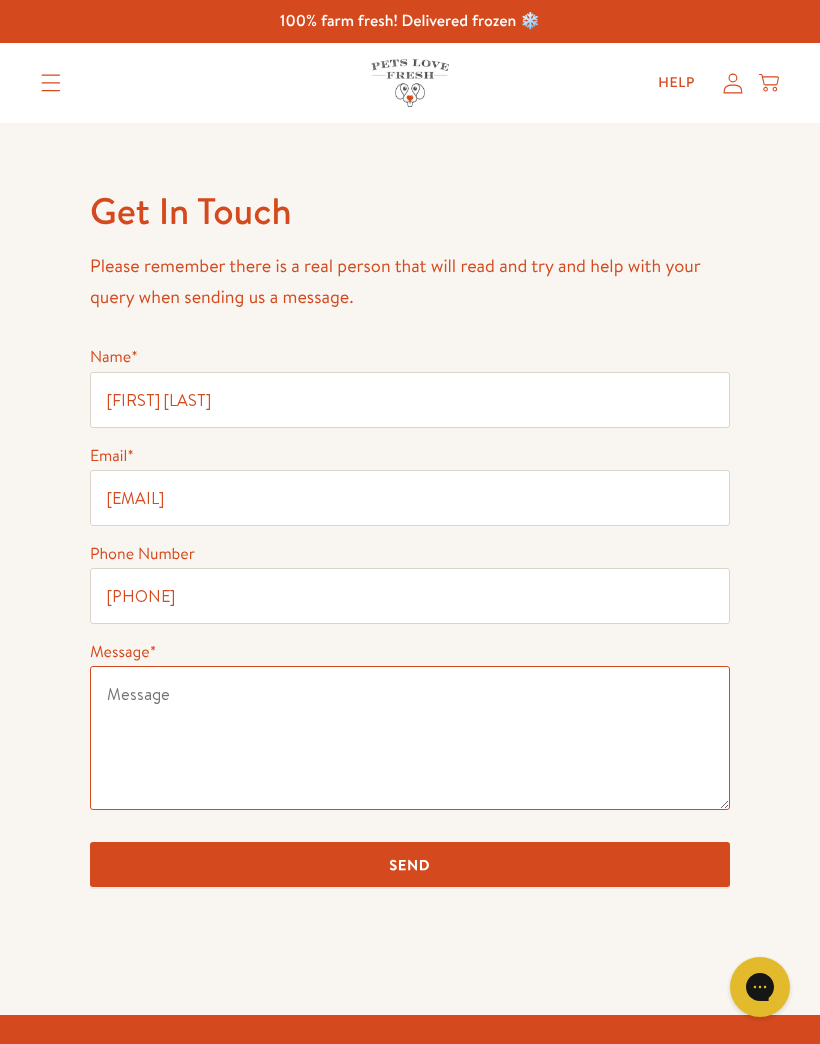 click on "Message  *" at bounding box center [410, 738] 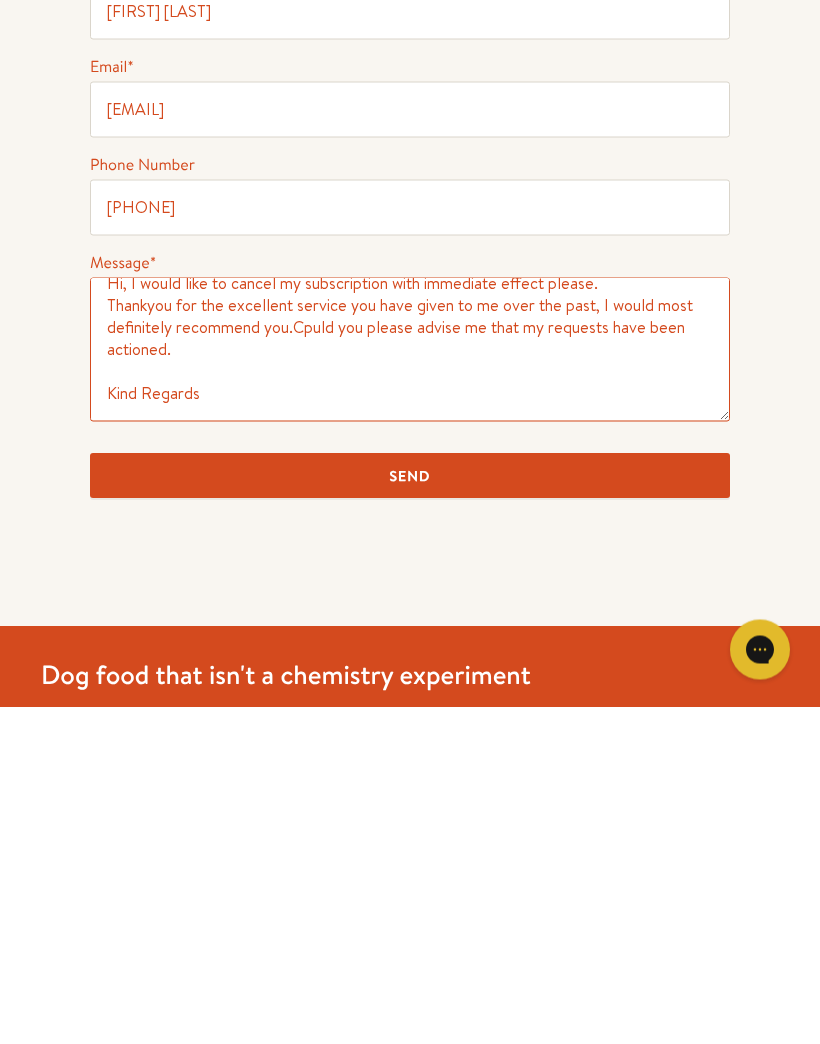 scroll, scrollTop: 42, scrollLeft: 0, axis: vertical 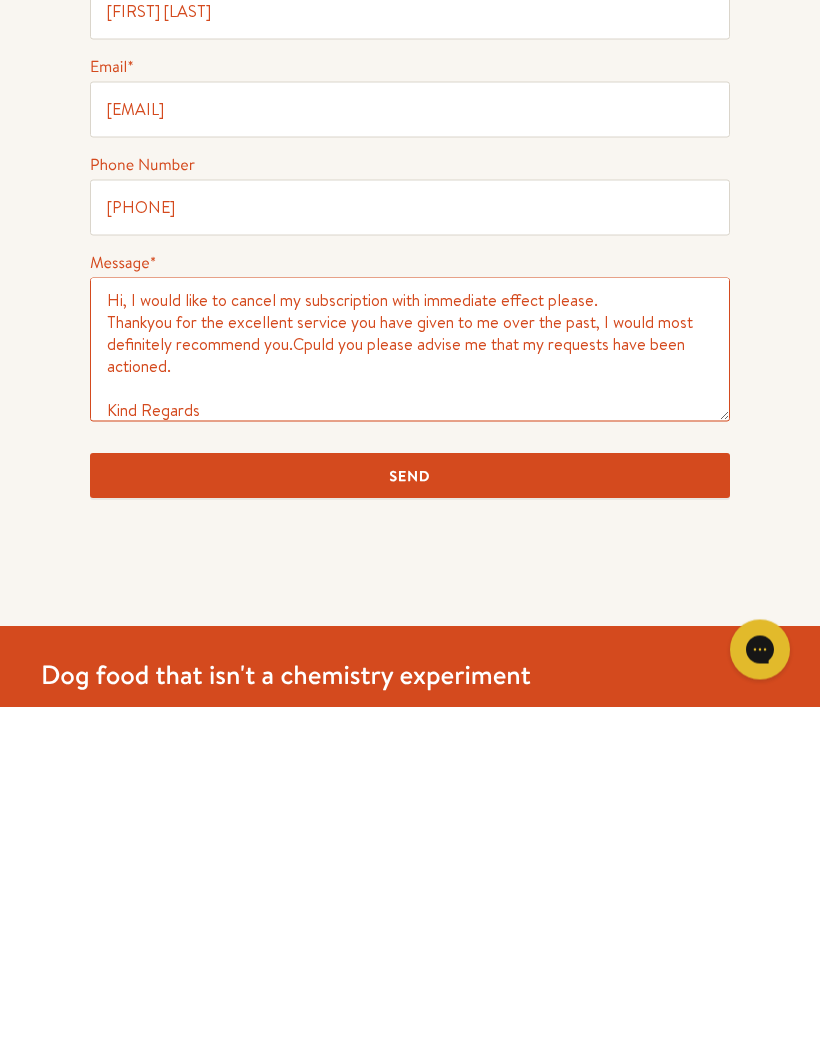 click on "Hi, I would like to cancel my subscription with immediate effect please.
Thankyou for the excellent service you have given to me over the past, I would most definitely recommend you.Cpuld you please advise me that my requests have been actioned.
Kind Regards
[NAME]" at bounding box center (410, 687) 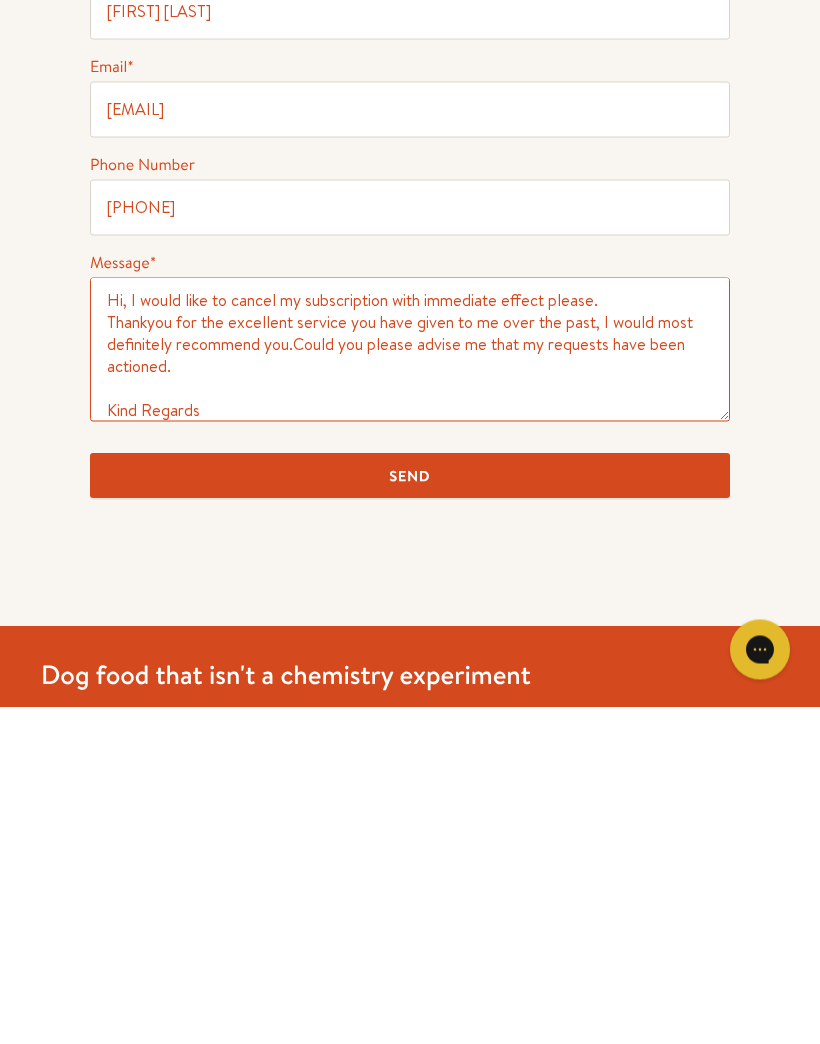 click on "Hi, I would like to cancel my subscription with immediate effect please.
Thankyou for the excellent service you have given to me over the past, I would most definitely recommend you.Could you please advise me that my requests have been actioned.
Kind Regards
[FIRST] [LAST]" at bounding box center [410, 687] 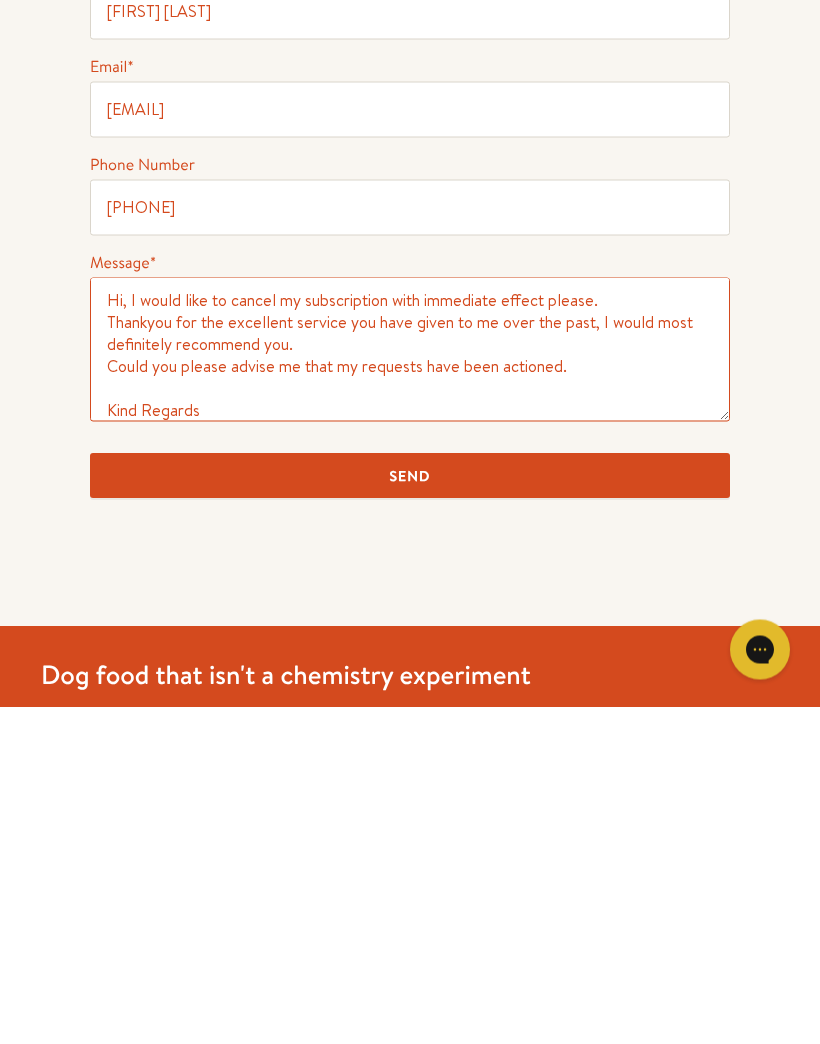 click on "Hi, I would like to cancel my subscription with immediate effect please.
Thankyou for the excellent service you have given to me over the past, I would most definitely recommend you.
Could you please advise me that my requests have been actioned.
Kind Regards
Ann Baillon" at bounding box center [410, 687] 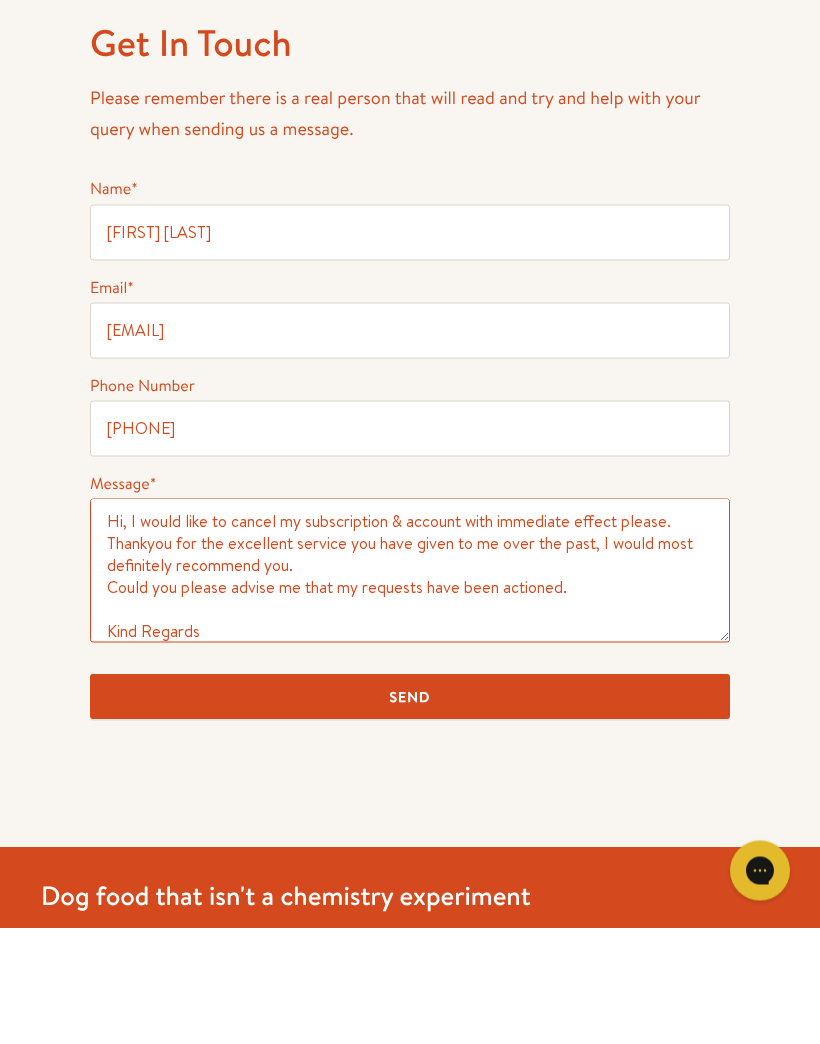 type on "Hi, I would like to cancel my subscription & account with immediate effect please.
Thankyou for the excellent service you have given to me over the past, I would most definitely recommend you.
Could you please advise me that my requests have been actioned.
Kind Regards
Ann Baillon" 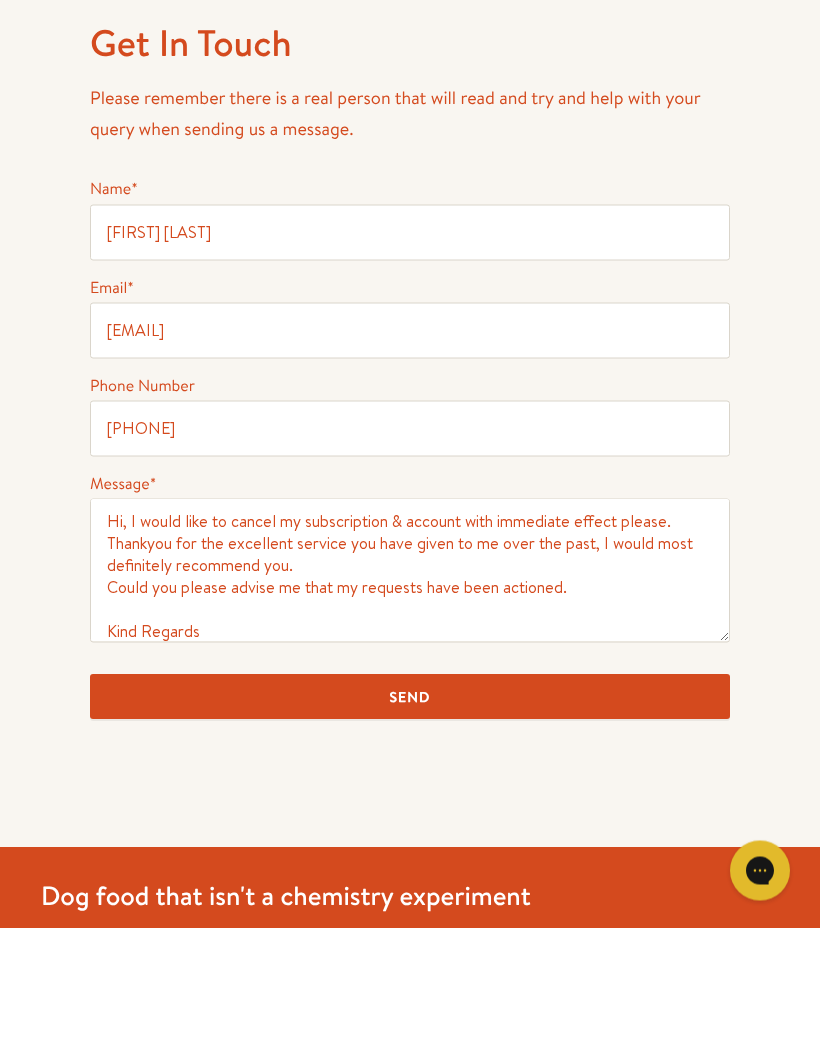 click on "Send" at bounding box center (410, 813) 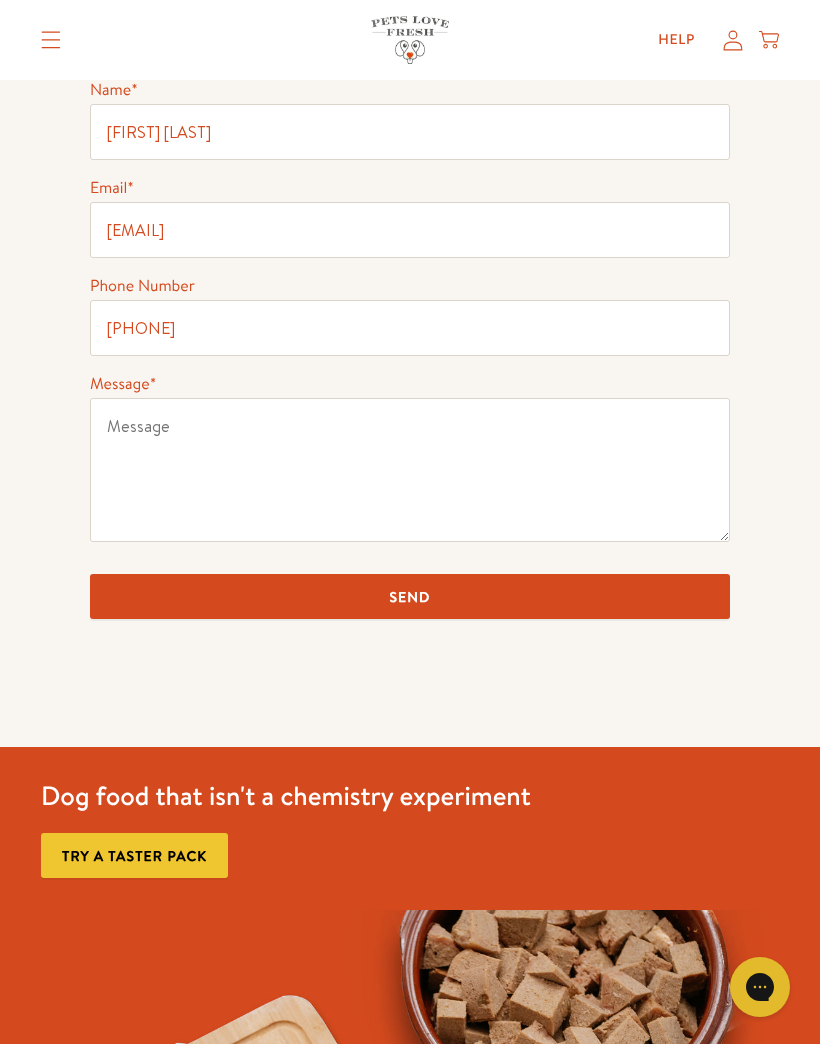 scroll, scrollTop: 0, scrollLeft: 0, axis: both 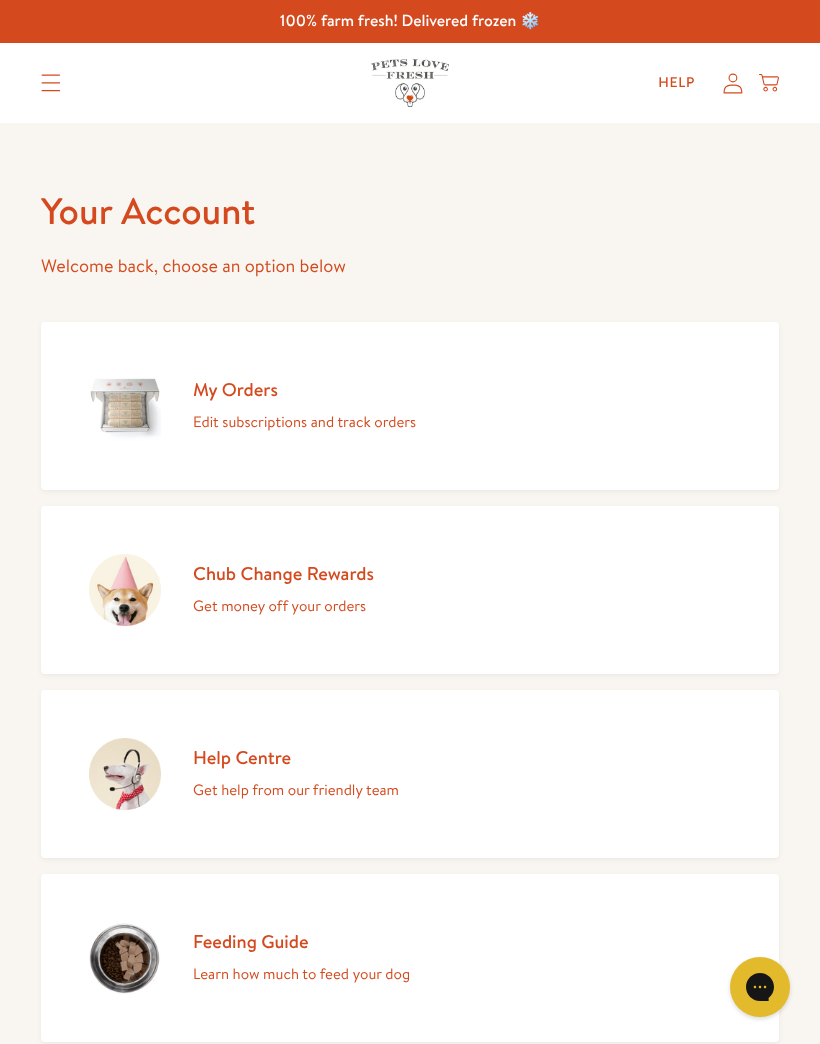 click on "Help" at bounding box center [676, 83] 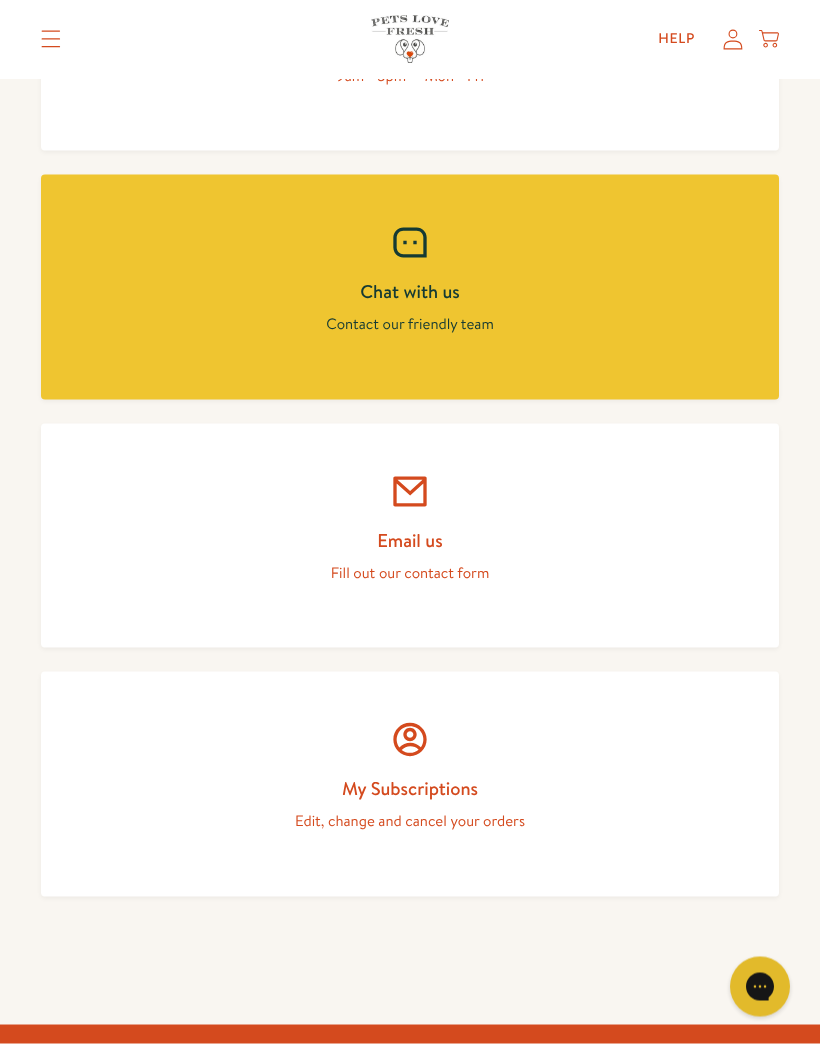 scroll, scrollTop: 1042, scrollLeft: 0, axis: vertical 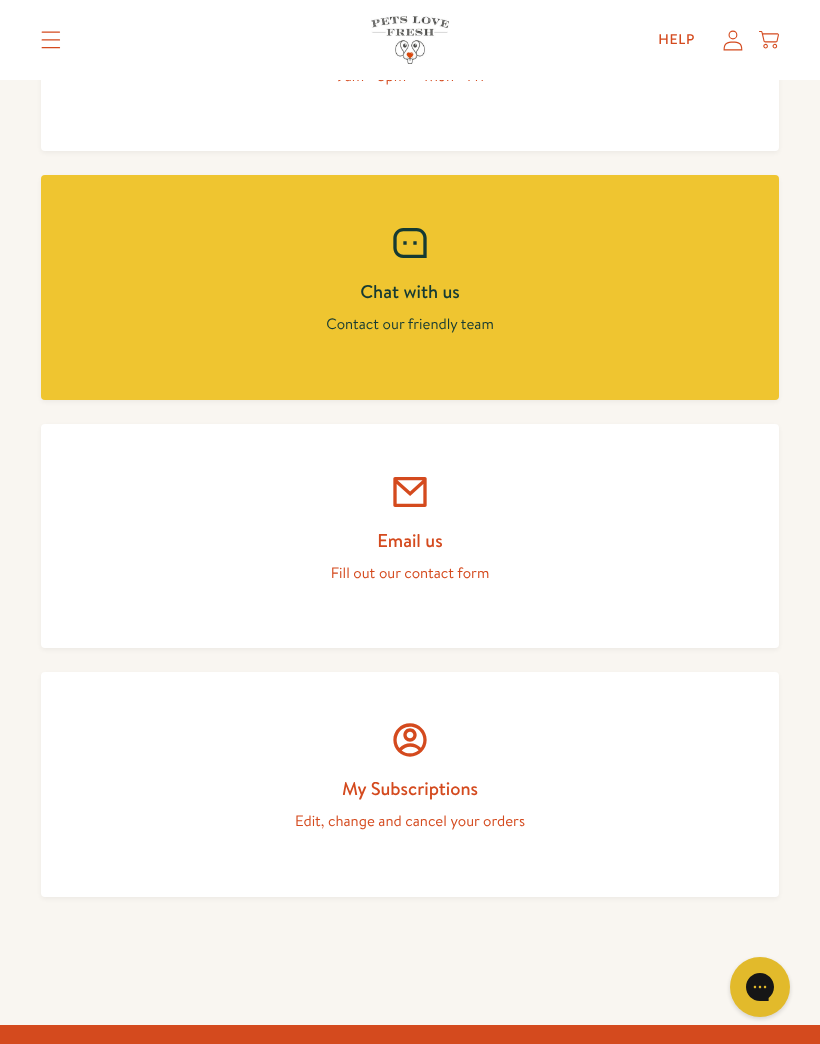 click on "My Subscriptions
Edit, change and cancel your orders" at bounding box center [410, 784] 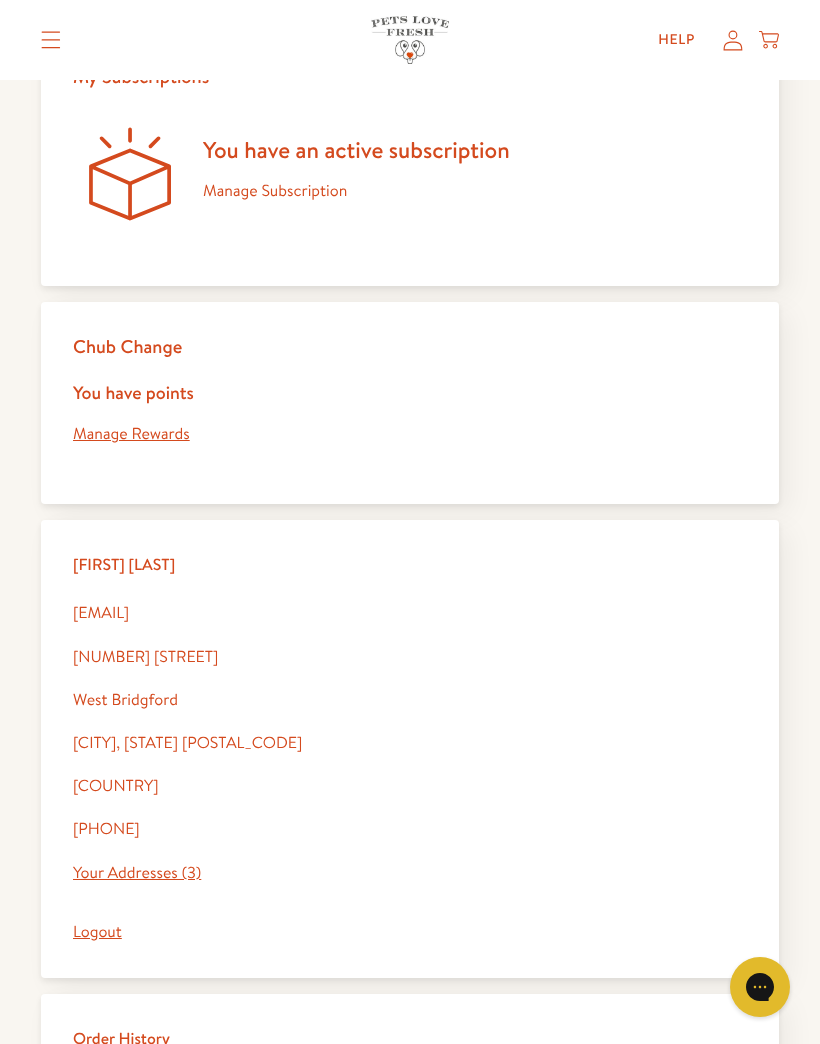 scroll, scrollTop: 212, scrollLeft: 0, axis: vertical 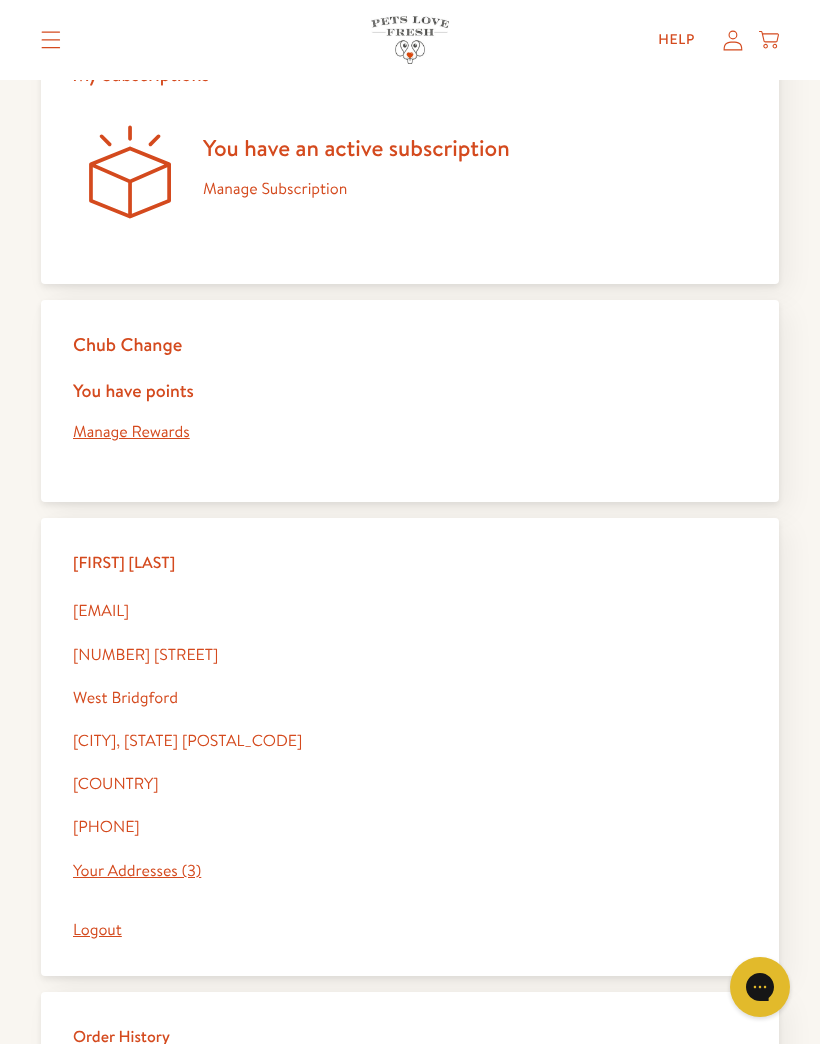 click on "Your Addresses (3)" at bounding box center (137, 871) 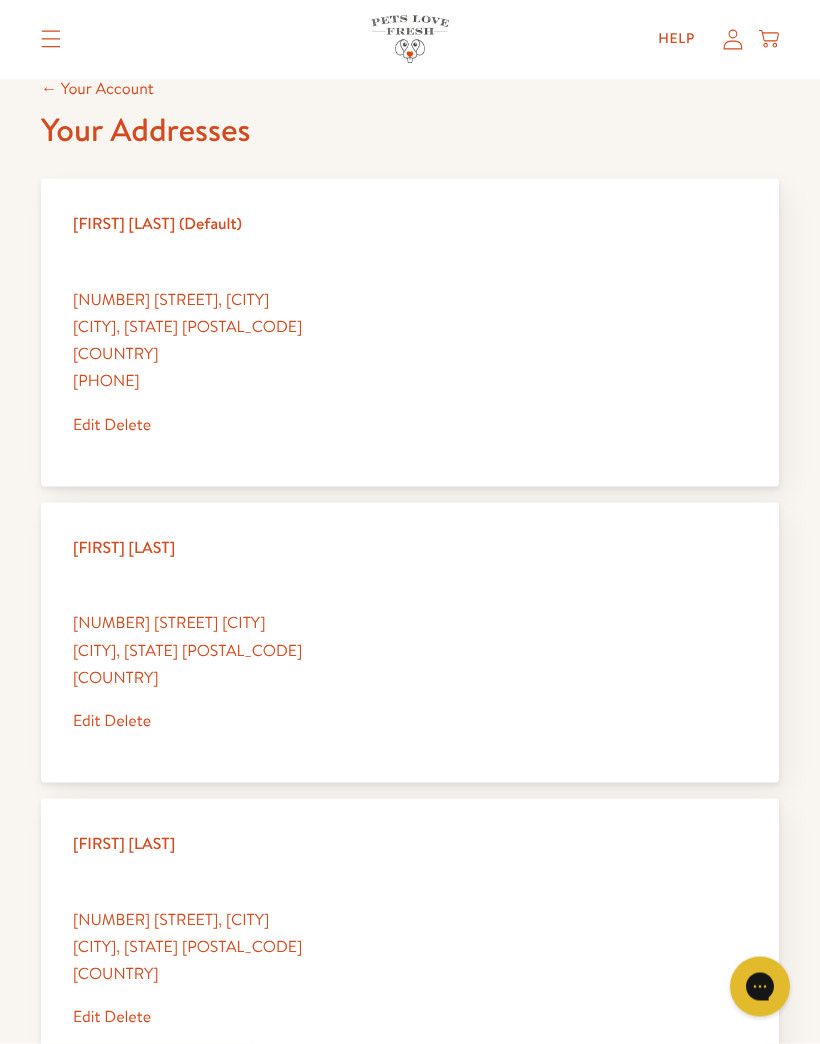 scroll, scrollTop: 0, scrollLeft: 0, axis: both 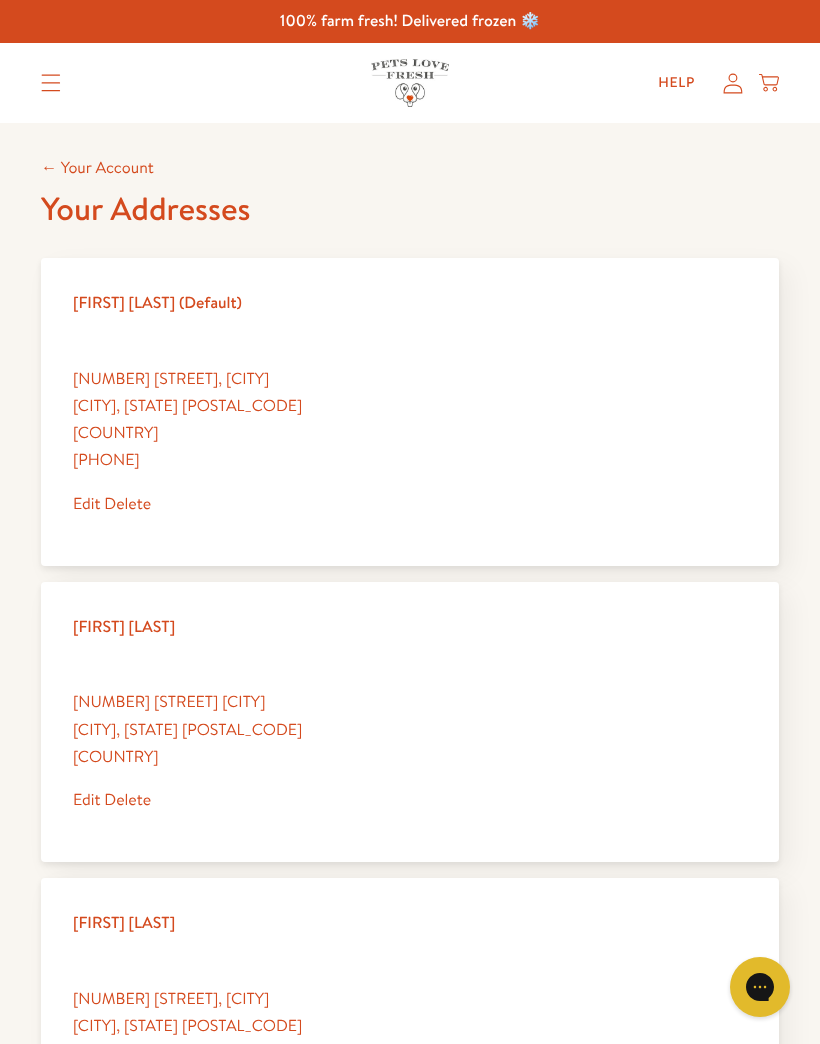 click on "← Your Account" at bounding box center (97, 168) 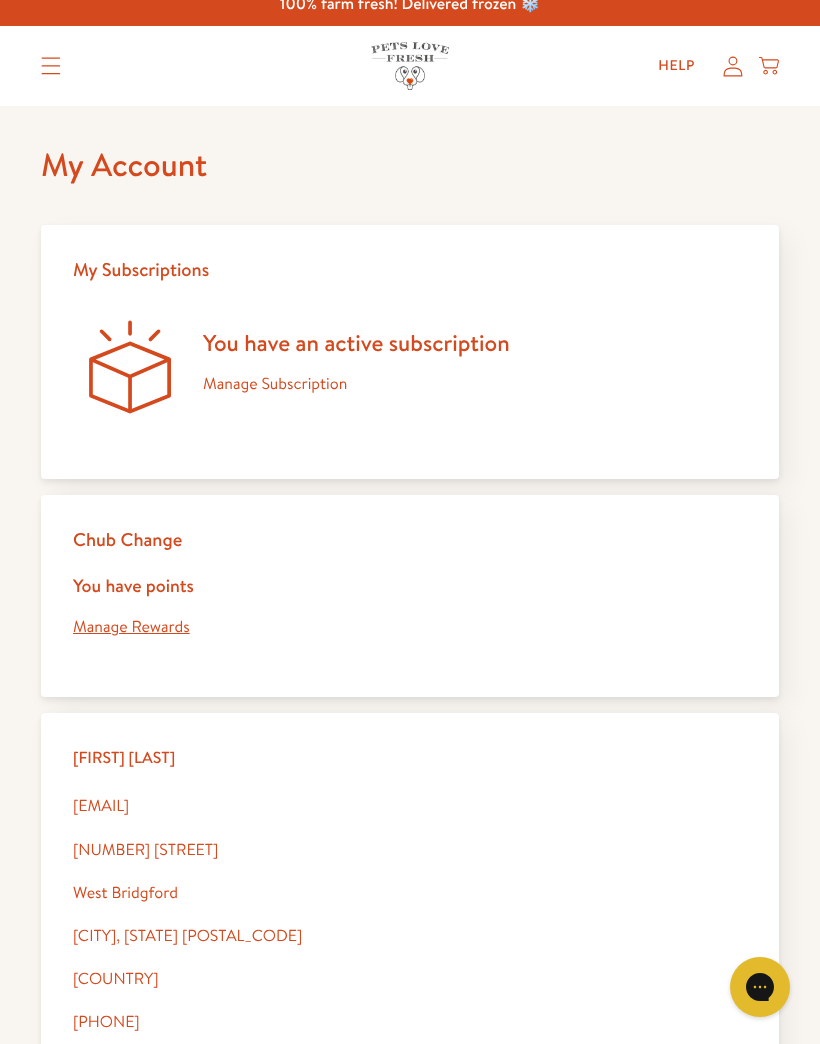 scroll, scrollTop: 0, scrollLeft: 0, axis: both 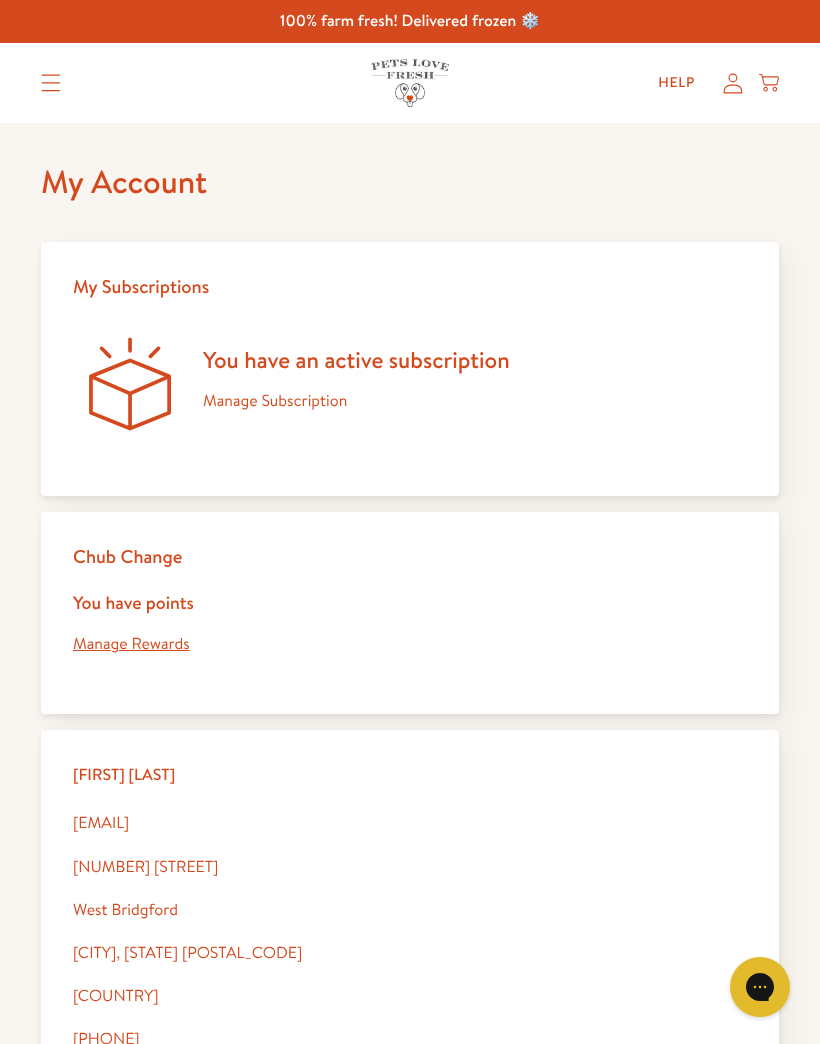click on "Manage Subscription" at bounding box center [275, 401] 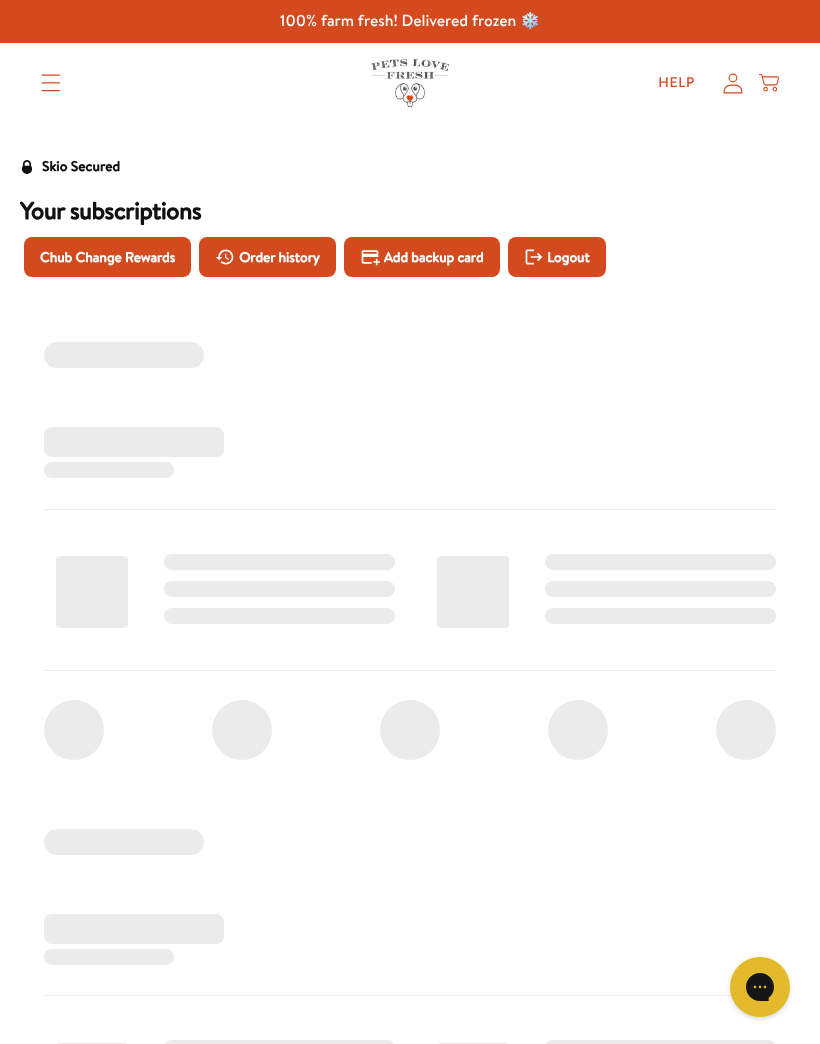 scroll, scrollTop: 0, scrollLeft: 0, axis: both 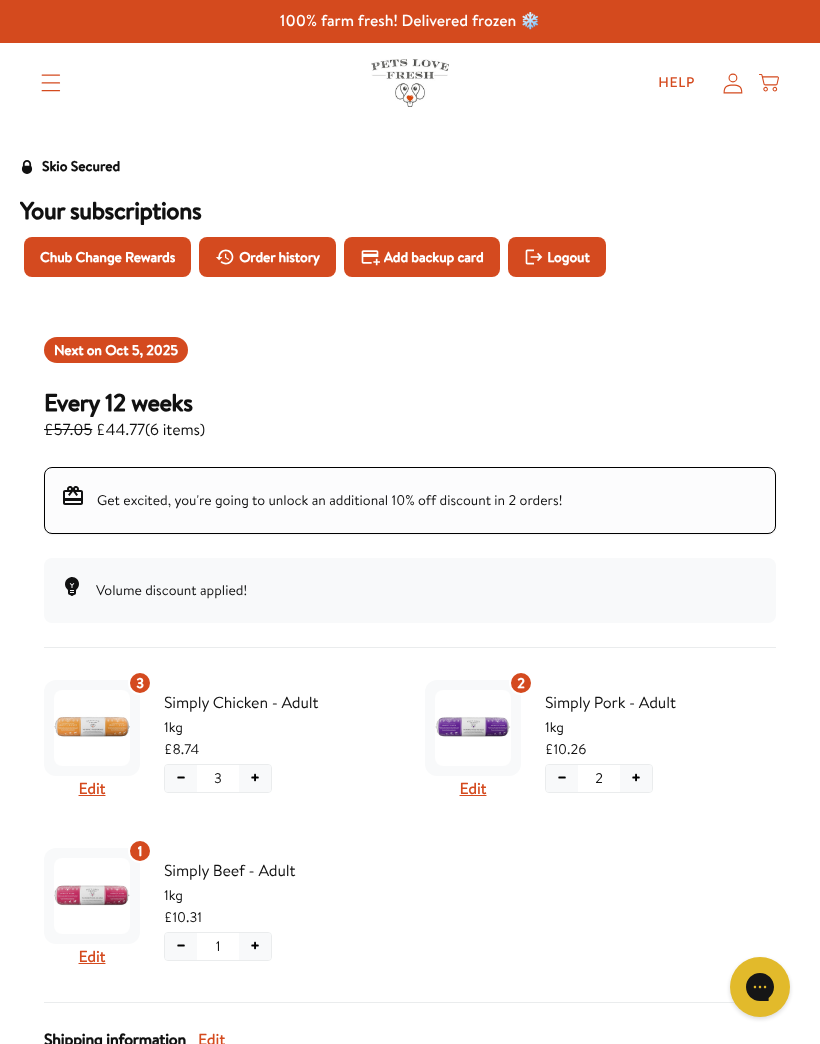 click on "Next on   [DATE]" at bounding box center [116, 350] 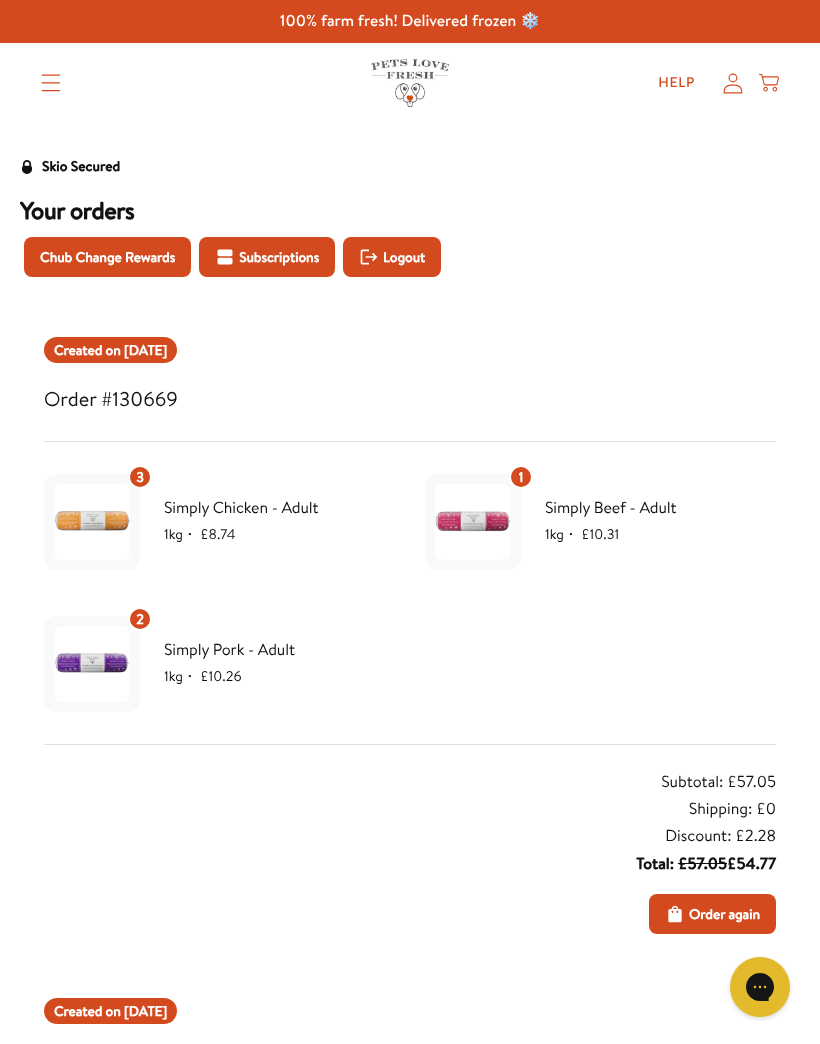 click on "Subscriptions" at bounding box center (267, 257) 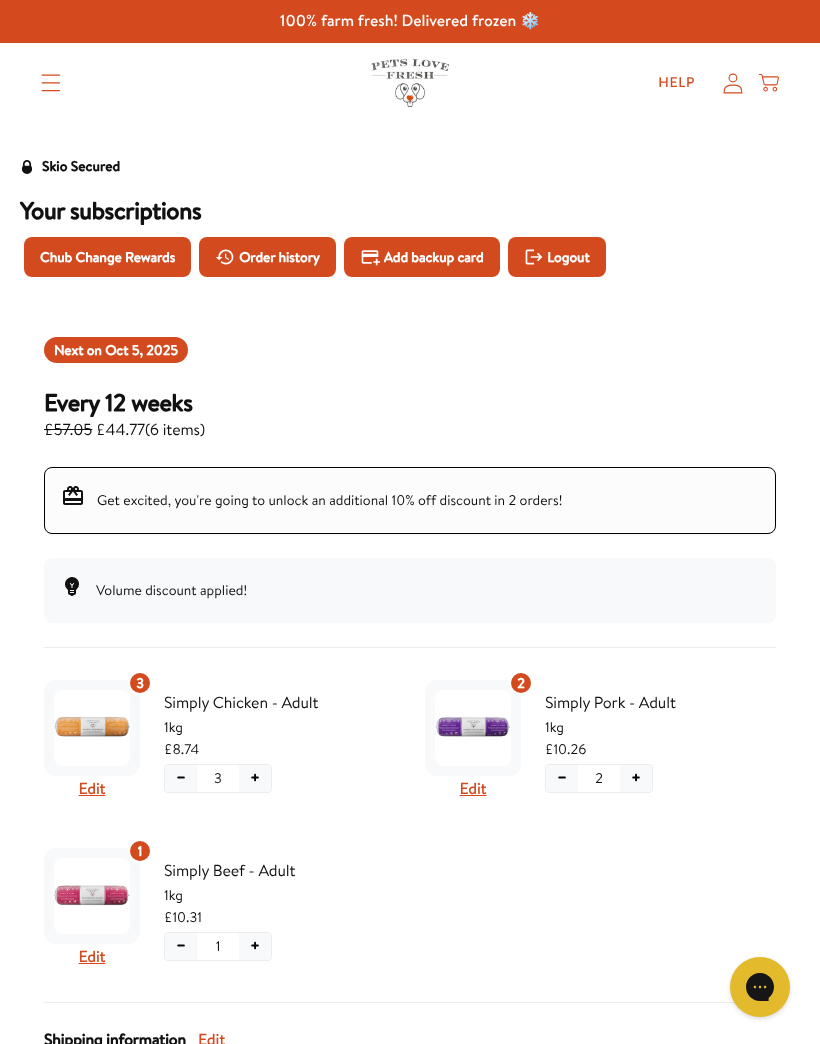 click on "Oct 5, 2025" at bounding box center (141, 350) 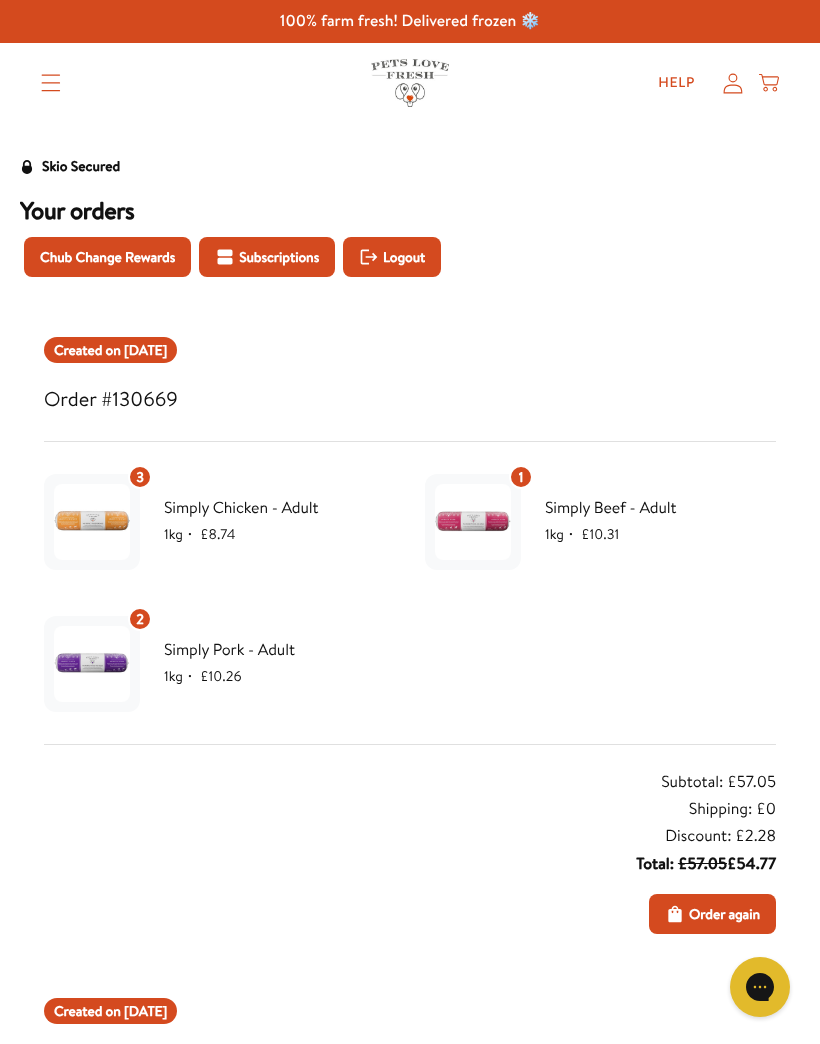 click on "Created on [DATE]" at bounding box center (110, 350) 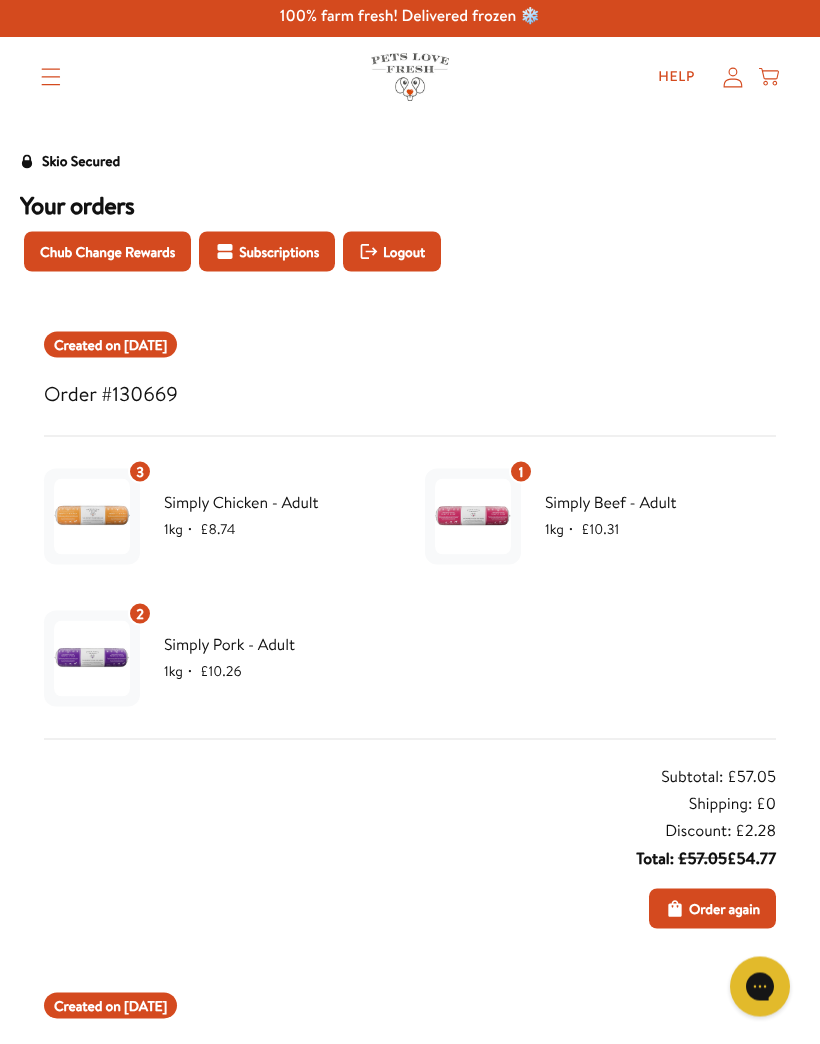 click on "Order #130669" at bounding box center (410, 395) 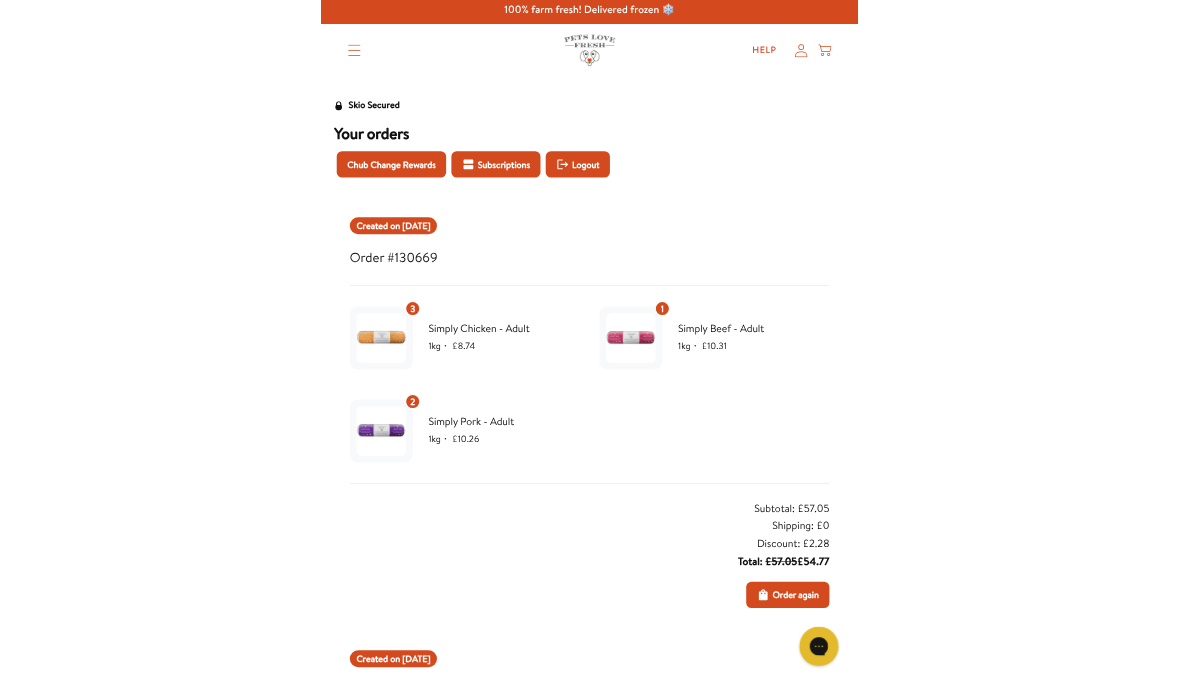 scroll, scrollTop: 186, scrollLeft: 0, axis: vertical 